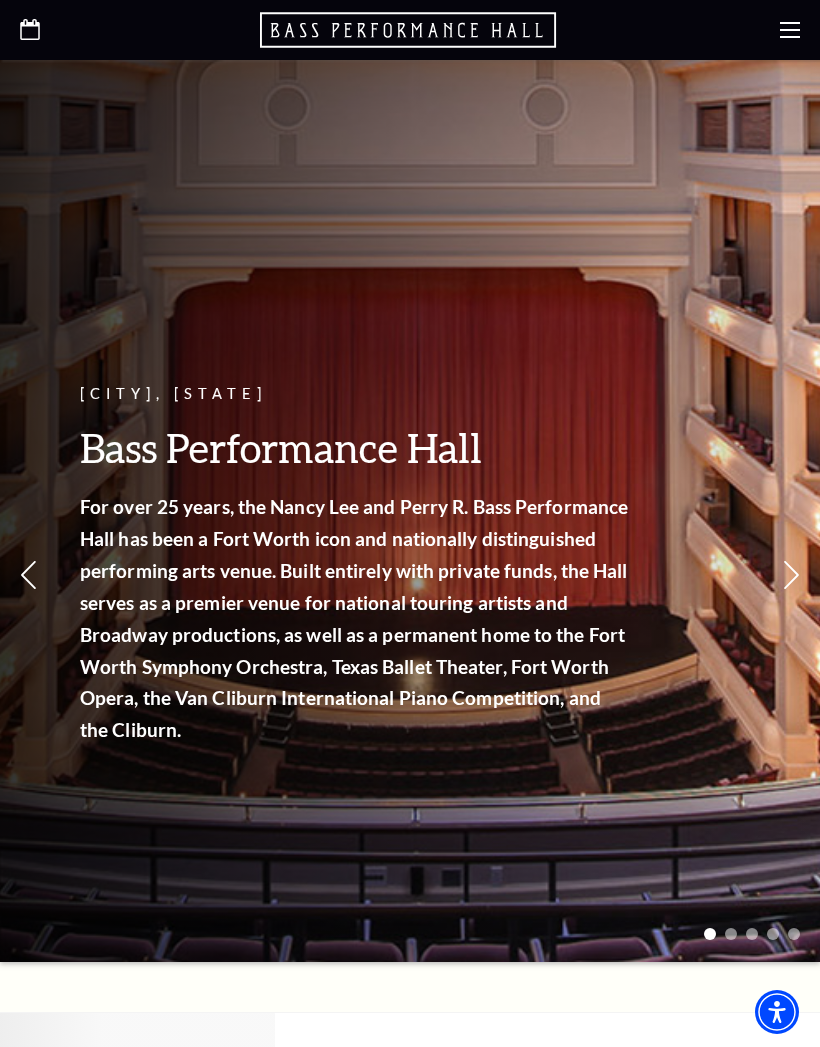 scroll, scrollTop: 0, scrollLeft: 0, axis: both 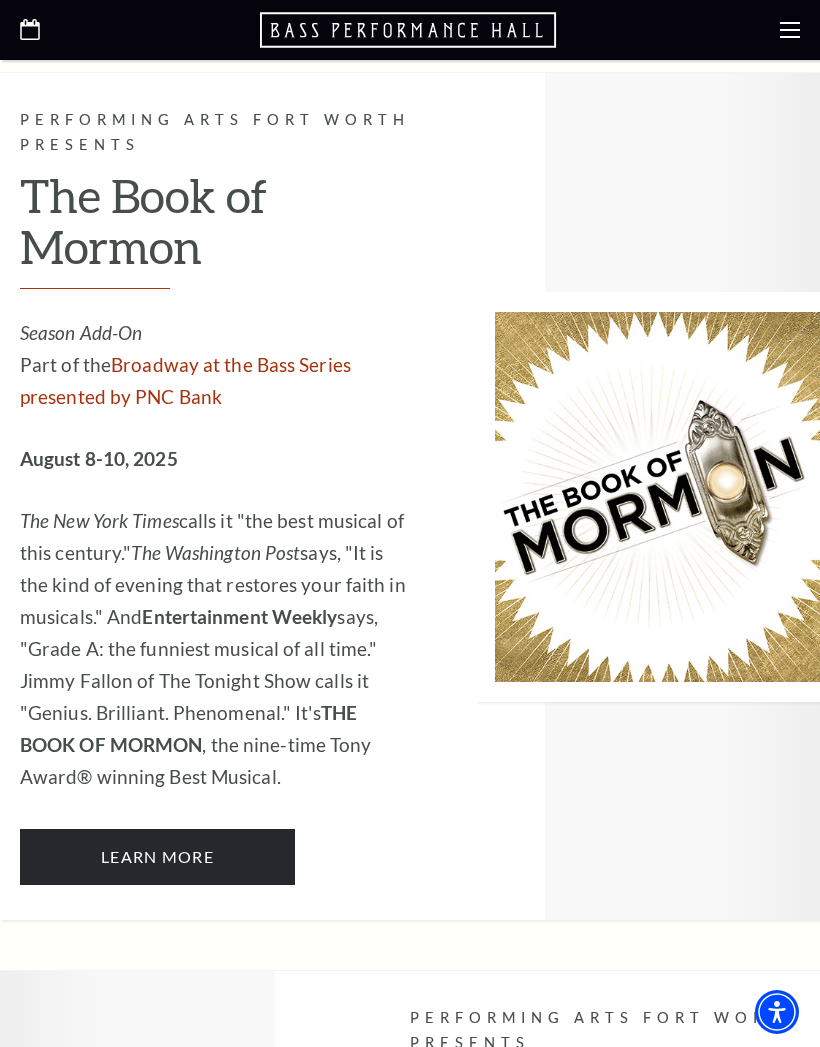 click on "Learn More" at bounding box center [157, 857] 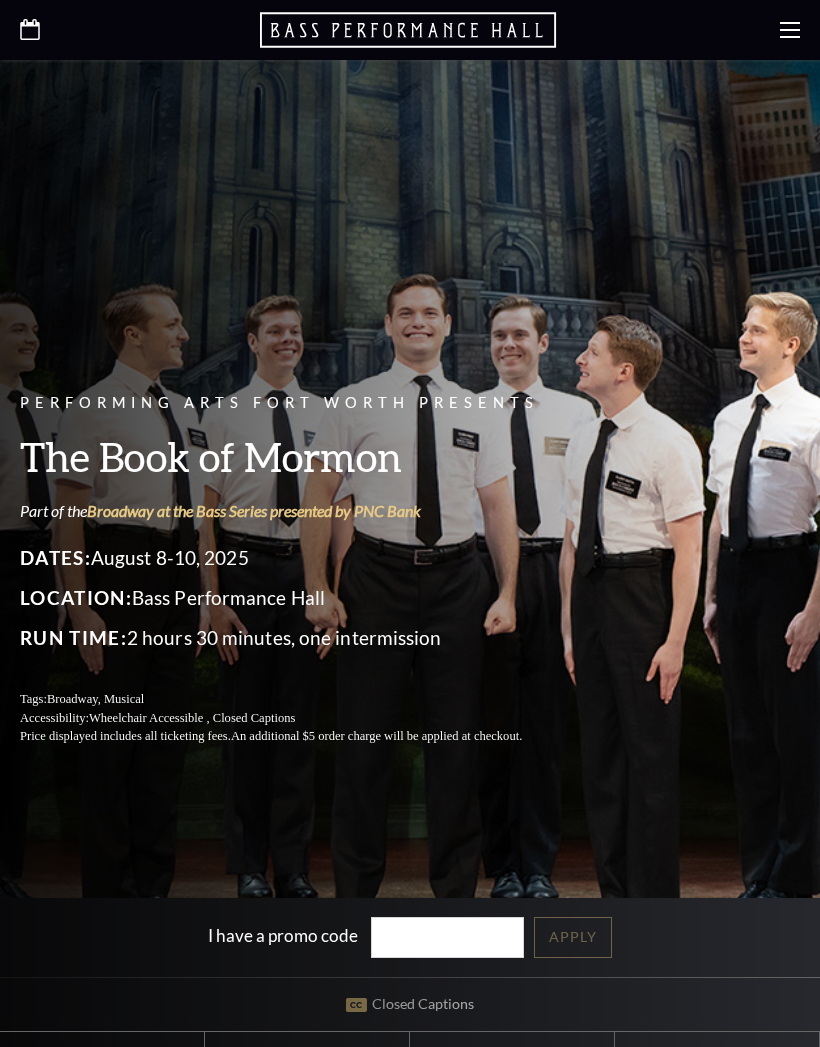 scroll, scrollTop: 0, scrollLeft: 0, axis: both 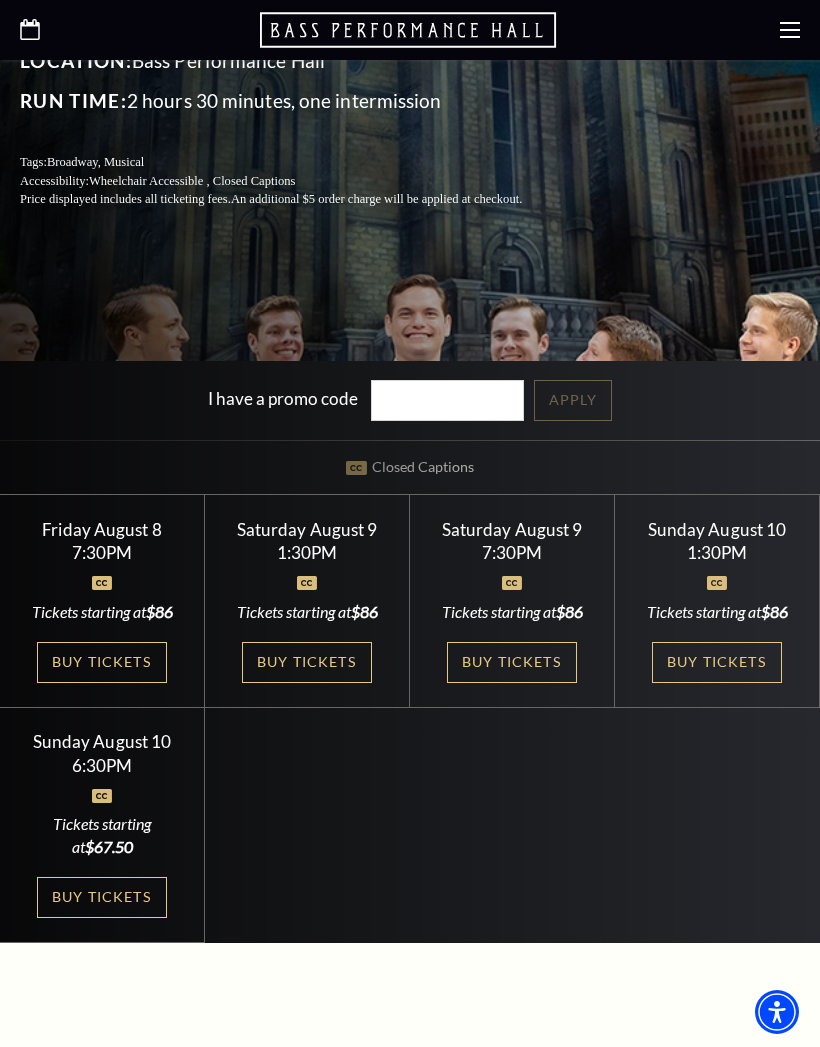 click on "Buy Tickets" at bounding box center (717, 662) 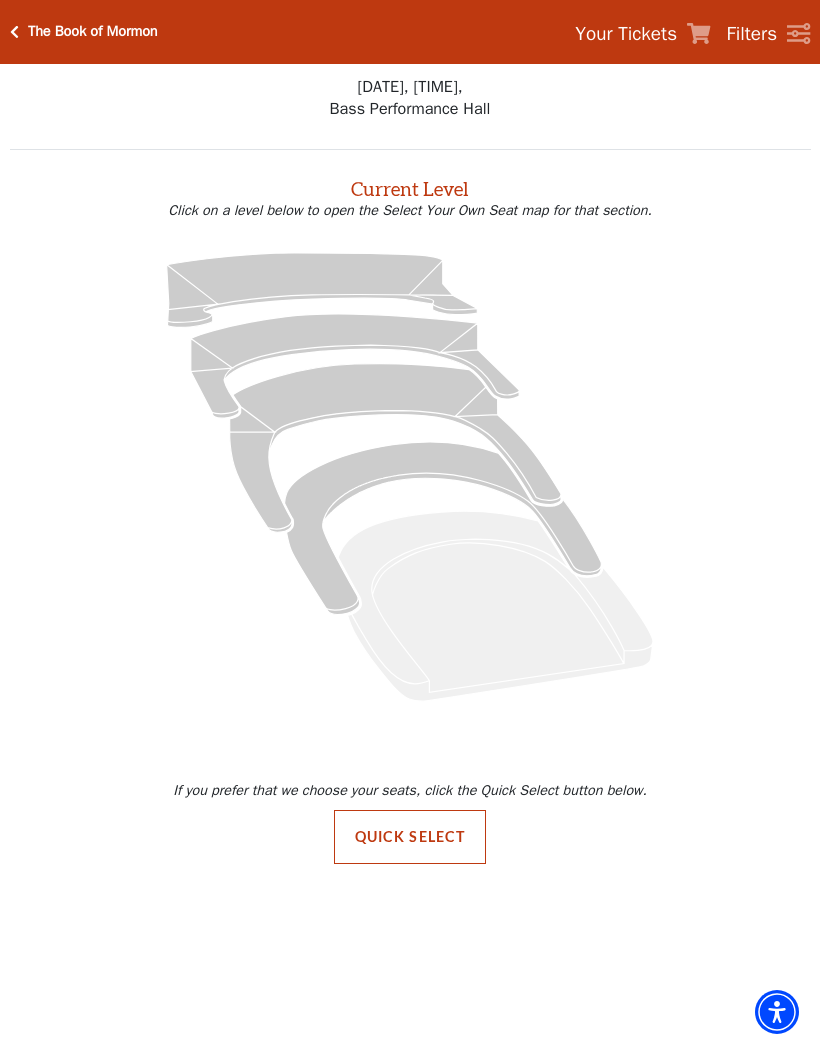 scroll, scrollTop: 0, scrollLeft: 0, axis: both 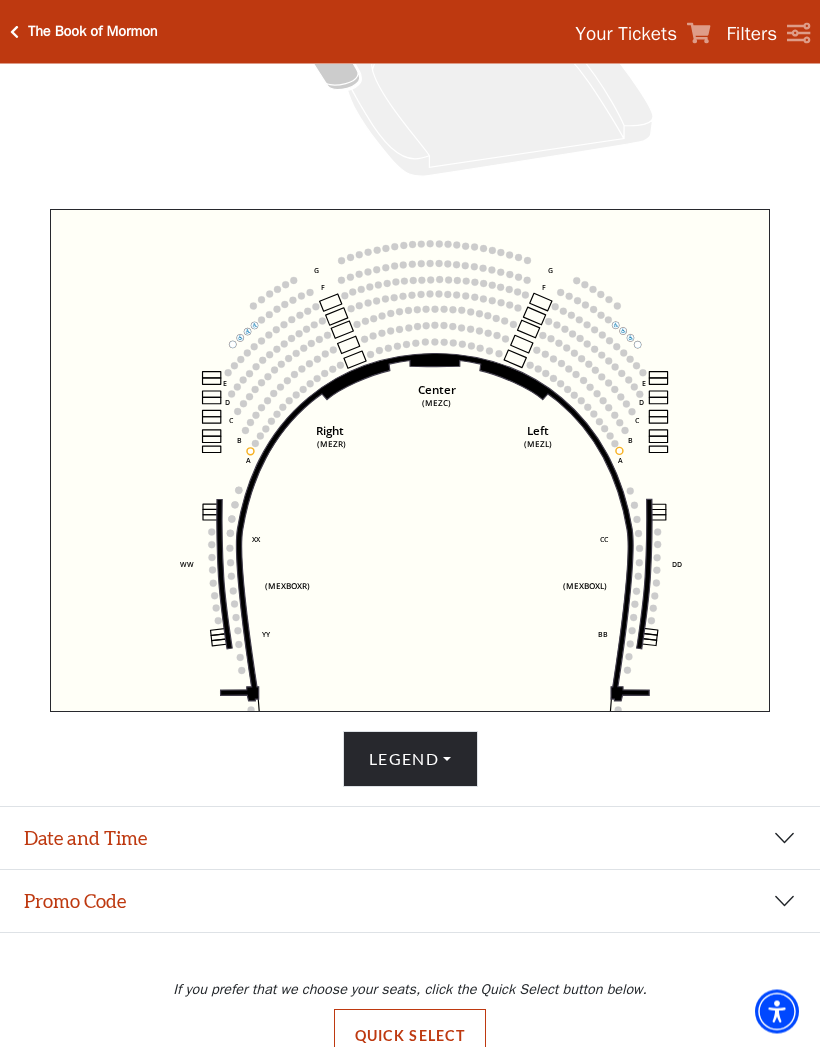 click on "Quick Select" at bounding box center (410, 1037) 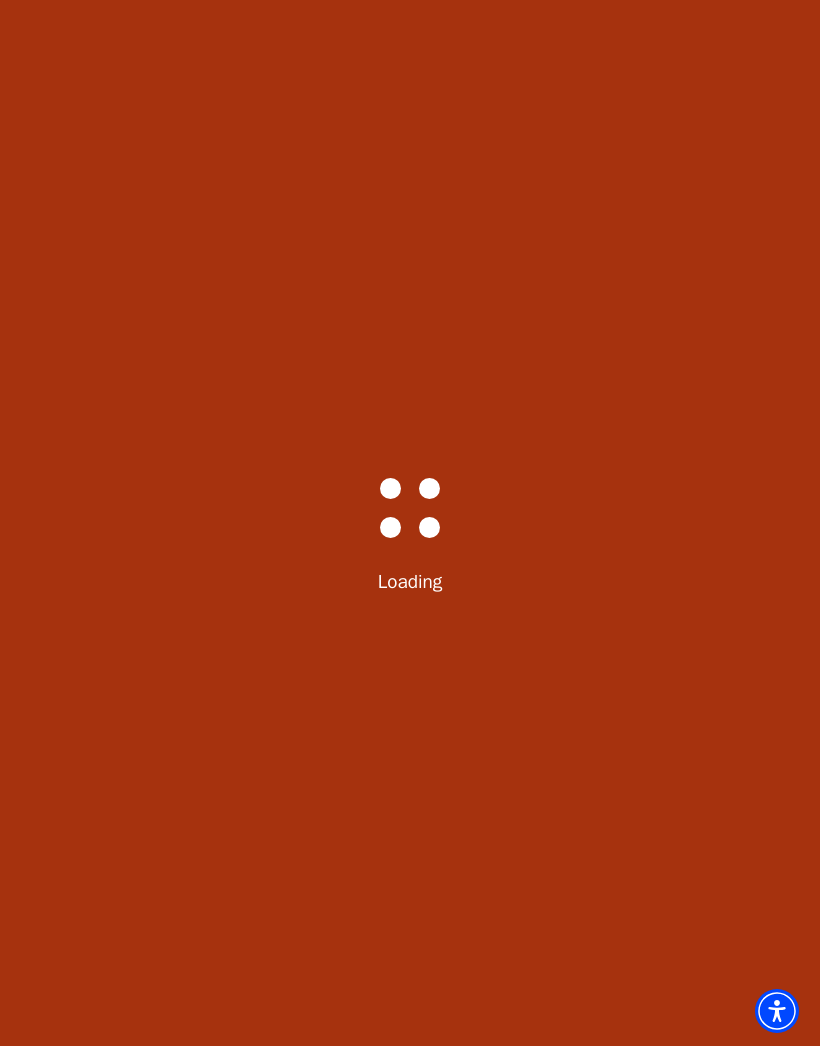 scroll, scrollTop: 1, scrollLeft: 0, axis: vertical 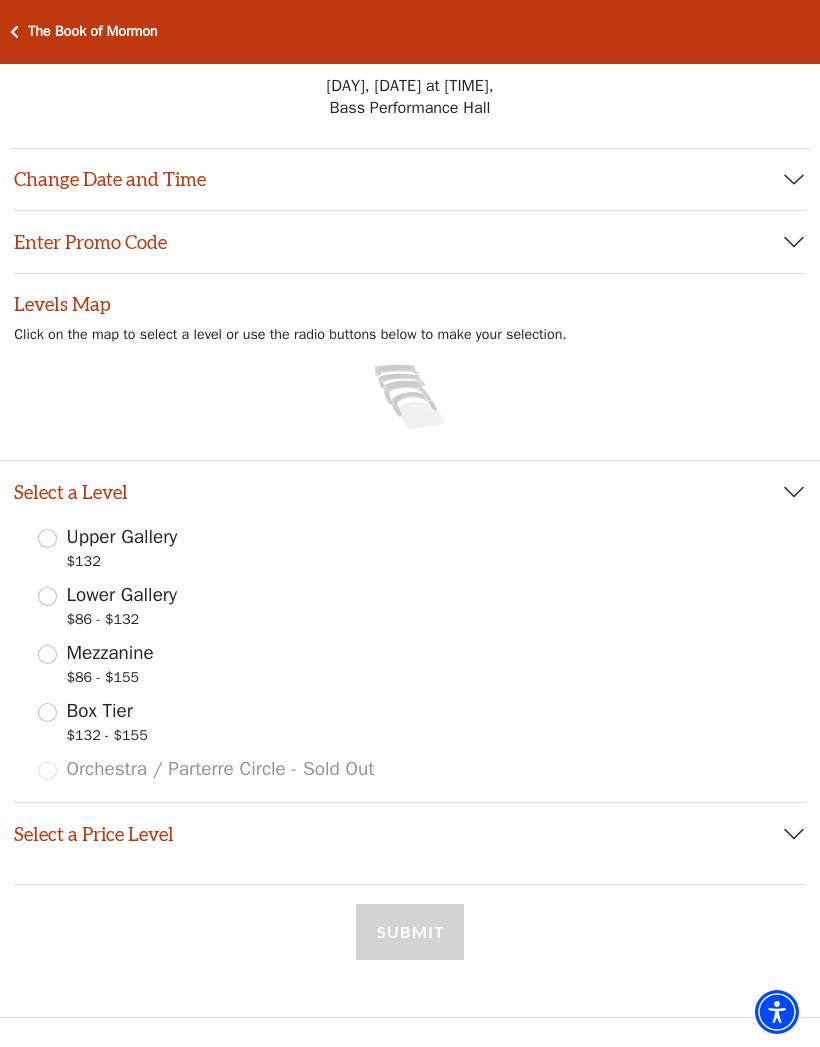 click on "Levels Map" at bounding box center (410, 295) 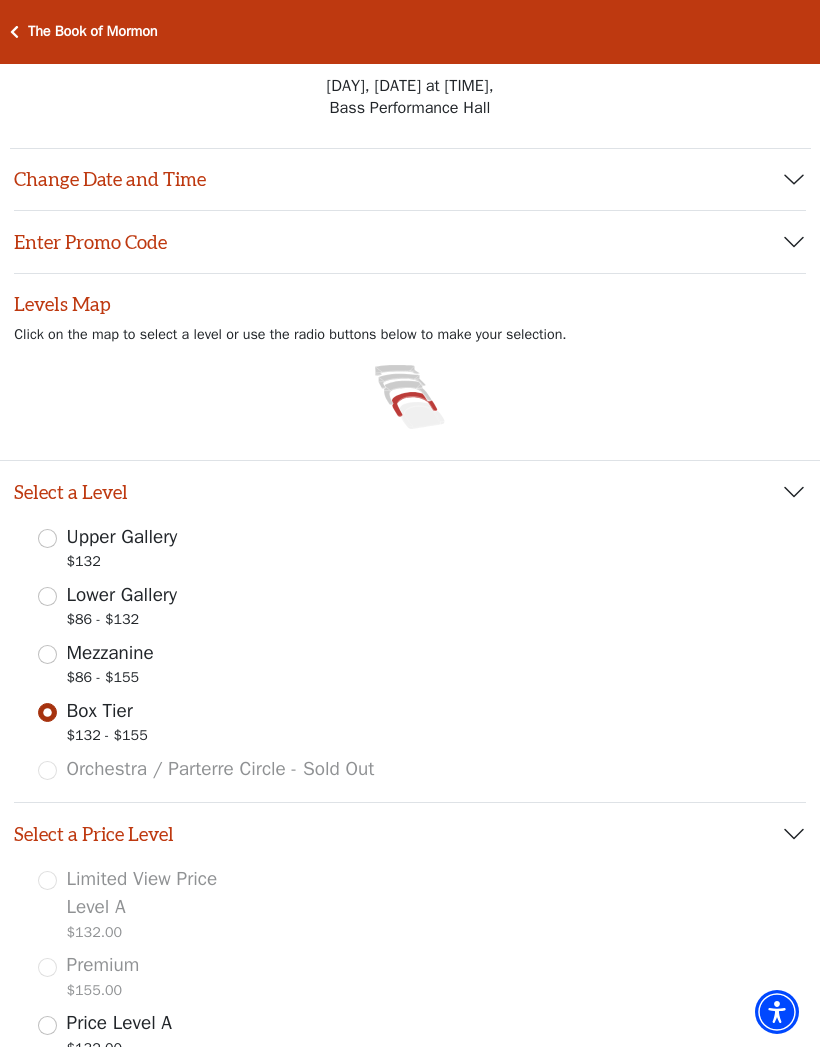 click on "Mezzanine     $86 - $155" at bounding box center [47, 654] 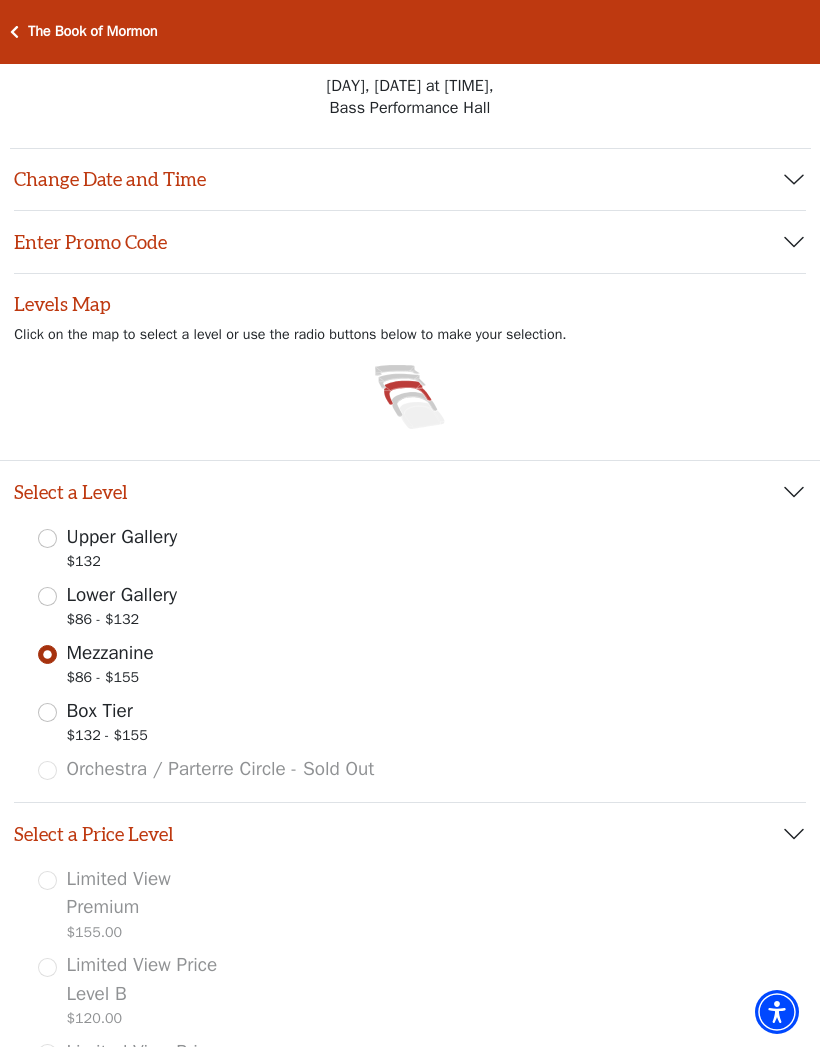click on "Upper Gallery     $132" at bounding box center [47, 538] 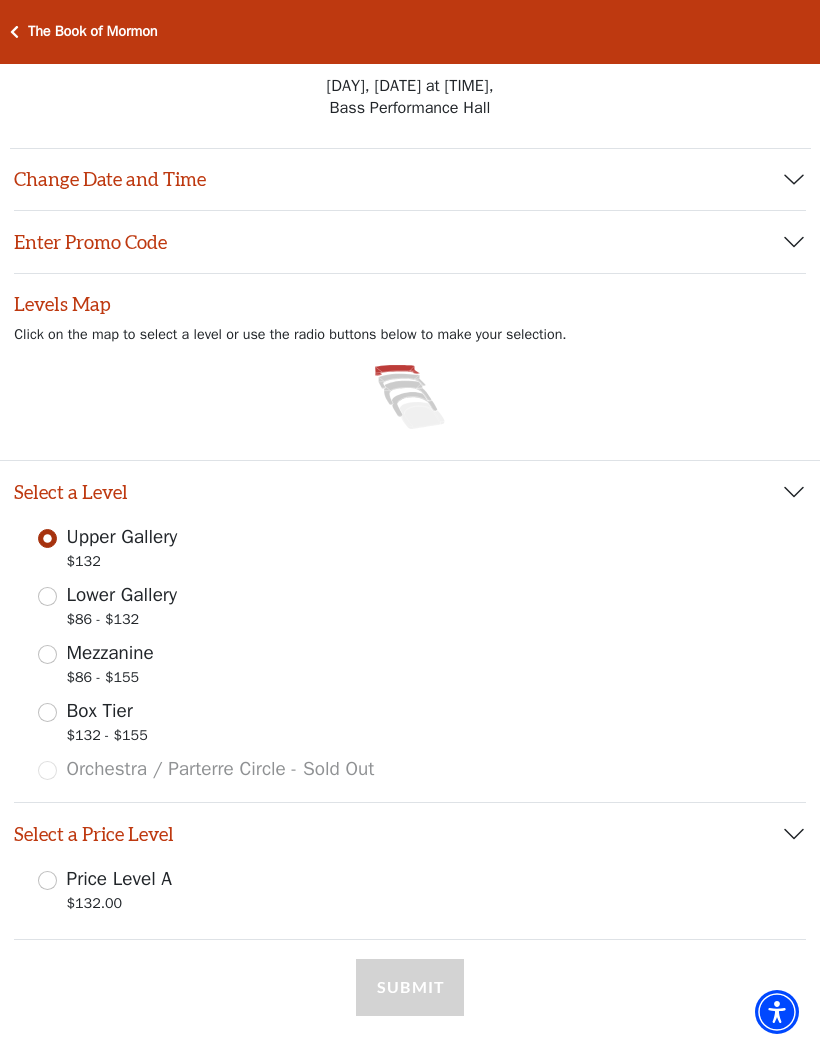 click on "Upper Gallery     $132   Lower Gallery     $86 - $132   Mezzanine     $86 - $155   Box Tier     $132 - $155   Orchestra / Parterre Circle    - Sold Out" at bounding box center [410, 653] 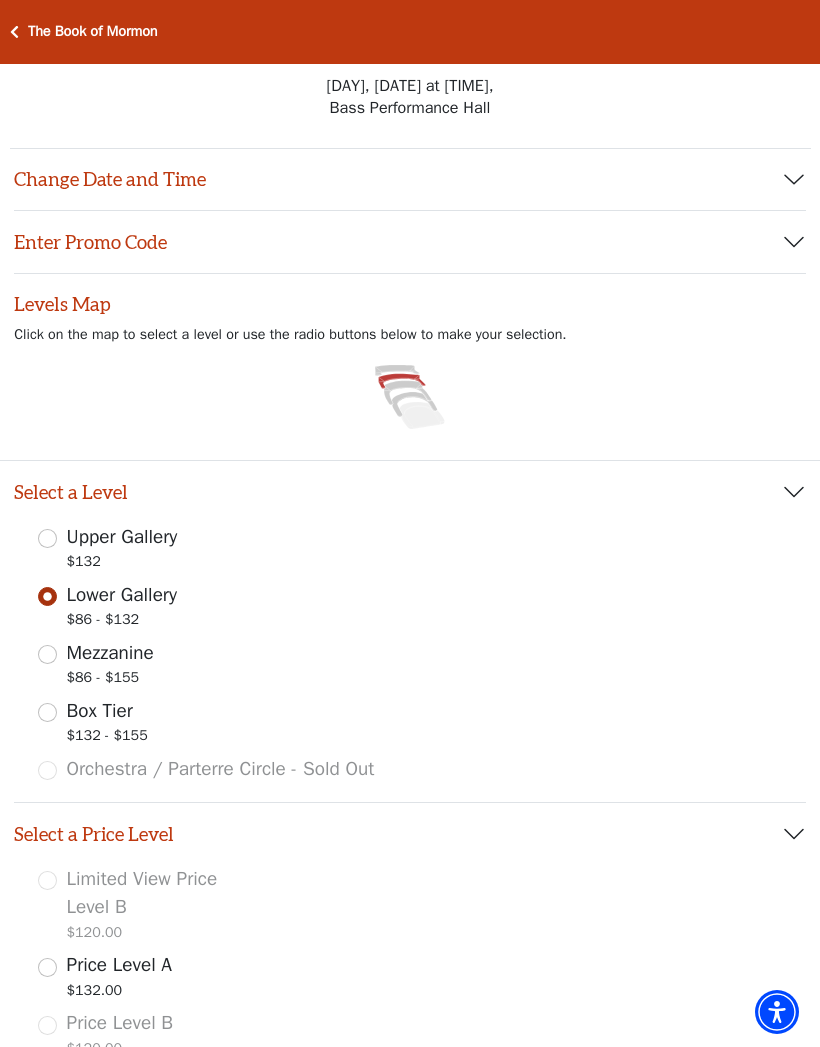 click on "Upper Gallery     $132   Lower Gallery     $86 - $132   Mezzanine     $86 - $155   Box Tier     $132 - $155   Orchestra / Parterre Circle    - Sold Out" at bounding box center (410, 653) 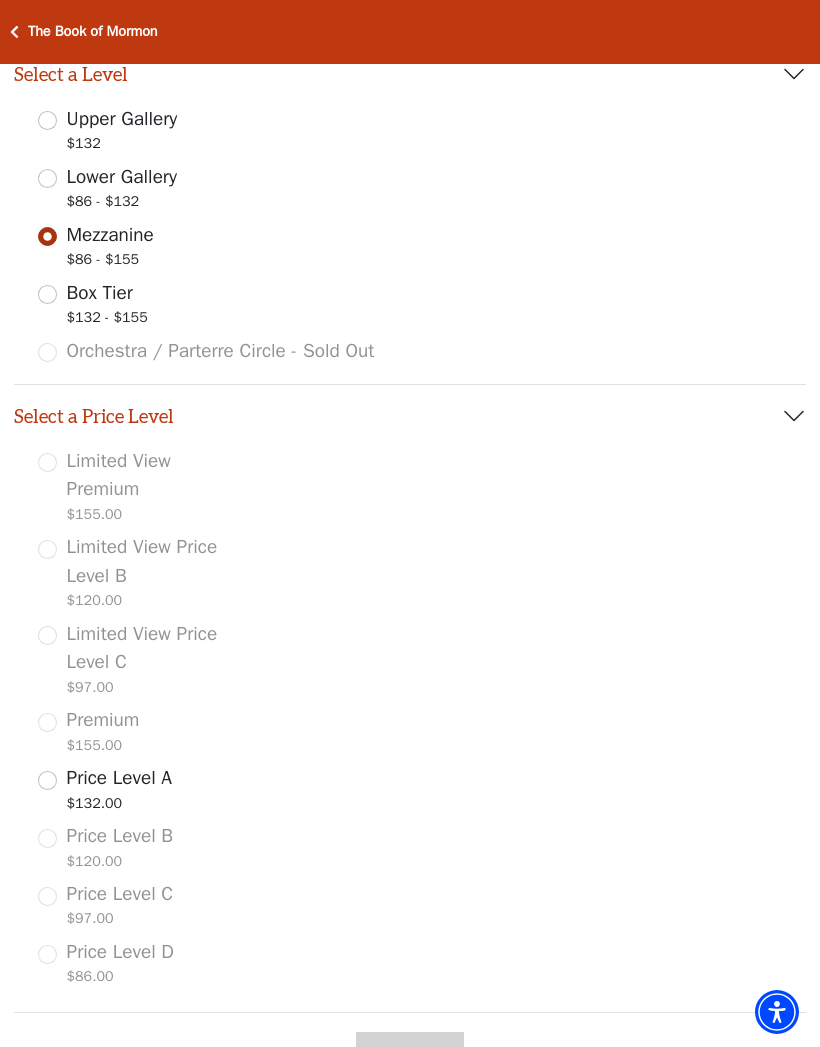 scroll, scrollTop: 558, scrollLeft: 0, axis: vertical 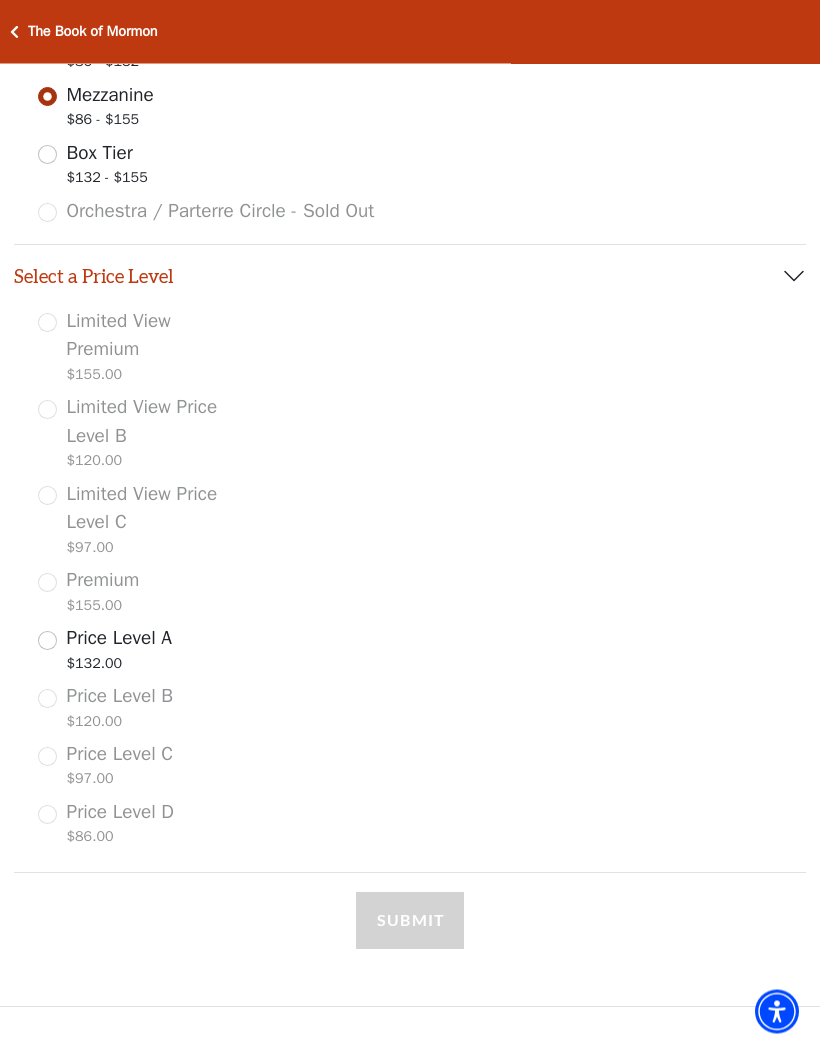 click on "Price Level B $120.00" at bounding box center (131, 711) 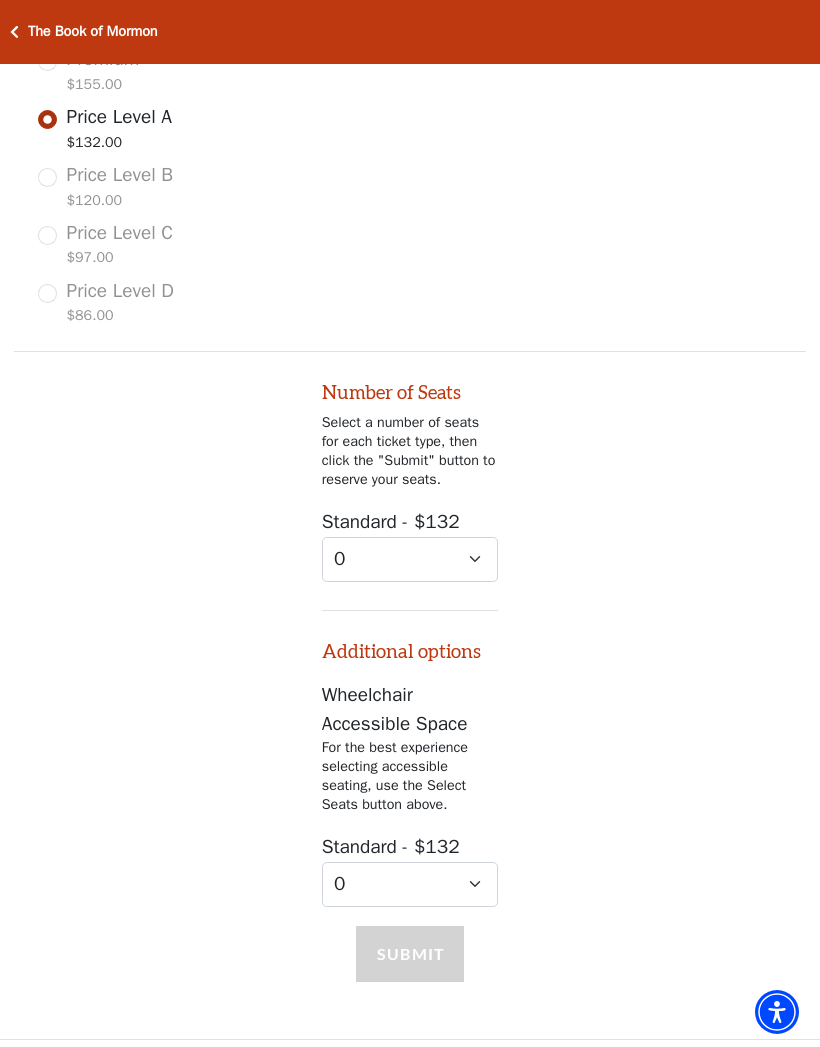 scroll, scrollTop: 1101, scrollLeft: 0, axis: vertical 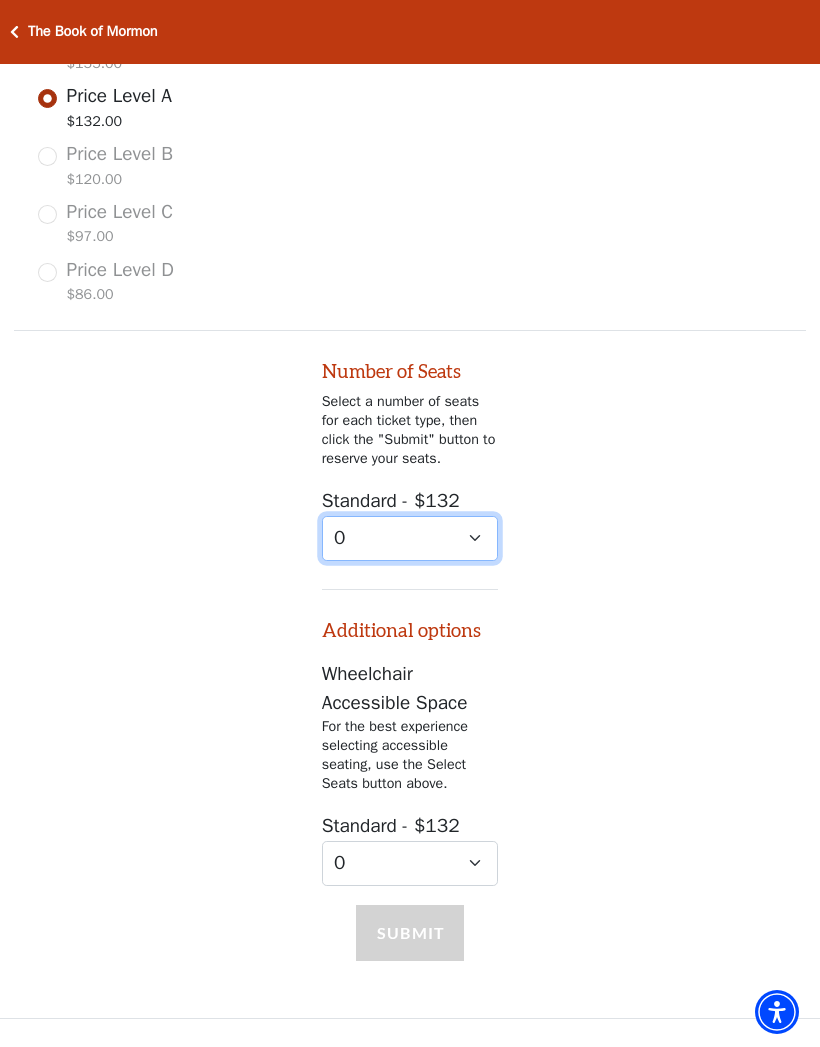 click on "0 1 2 3 4 5 6 7 8 9" at bounding box center (410, 538) 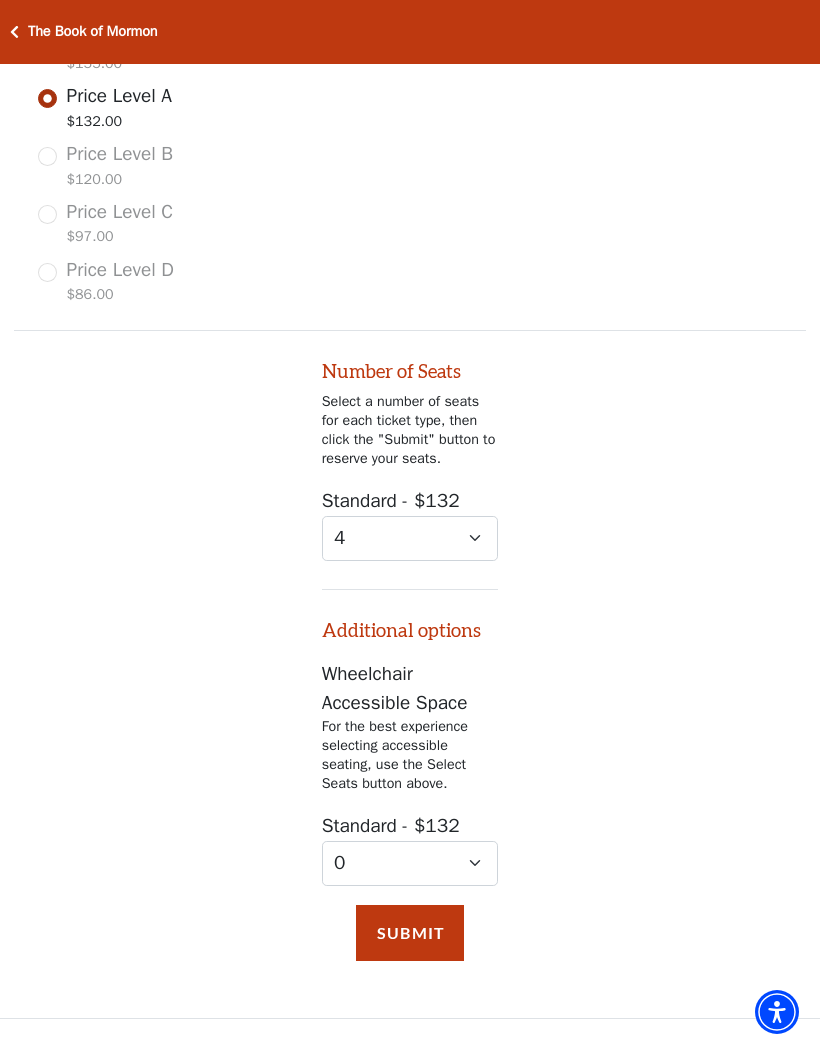 click on "Submit" at bounding box center (410, 933) 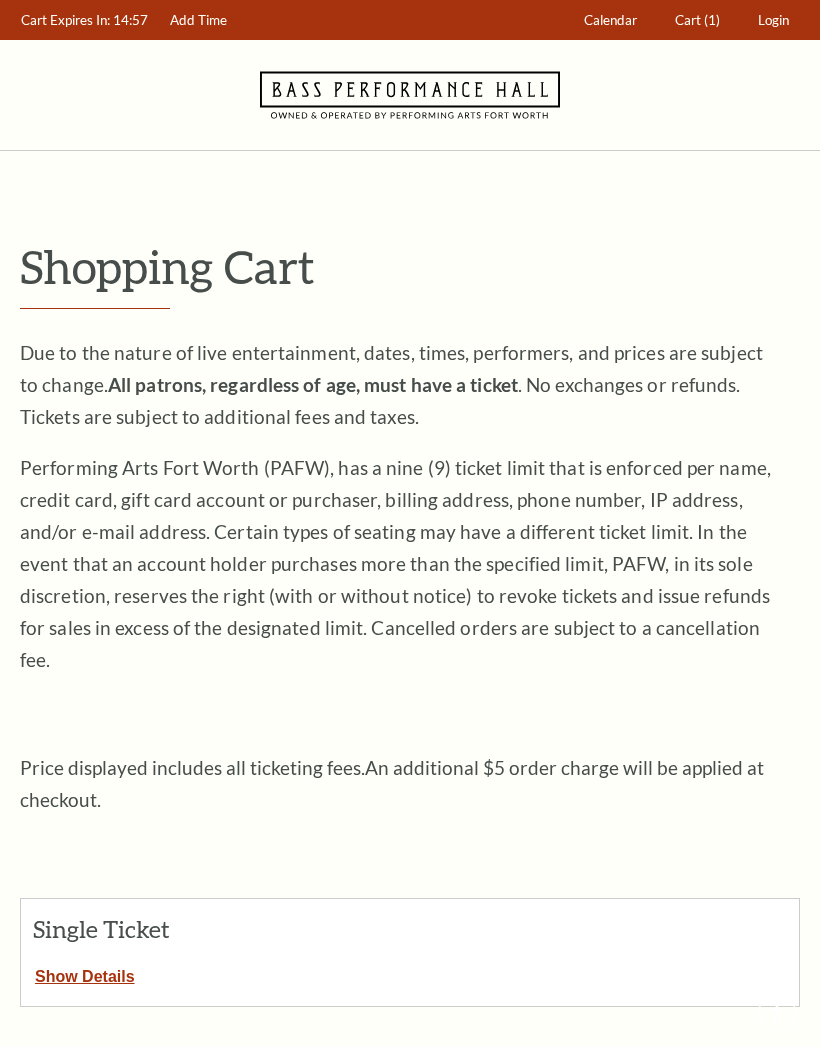 scroll, scrollTop: 0, scrollLeft: 0, axis: both 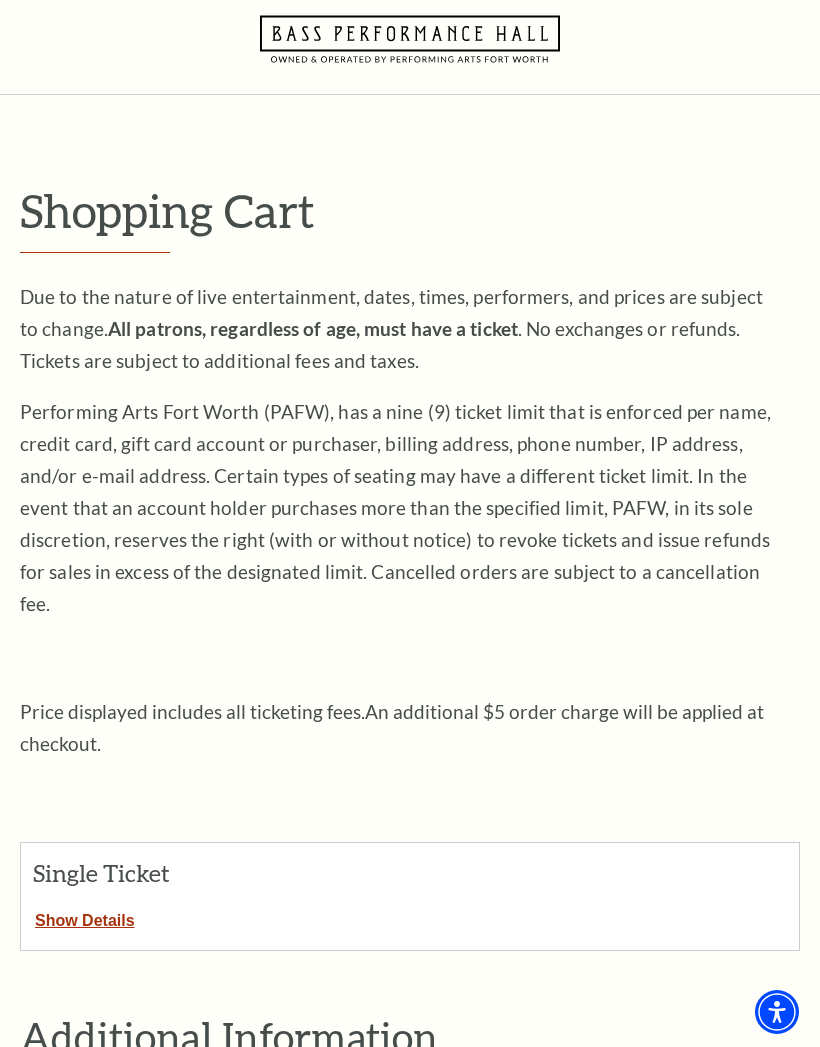 click on "Show Details" at bounding box center [85, 917] 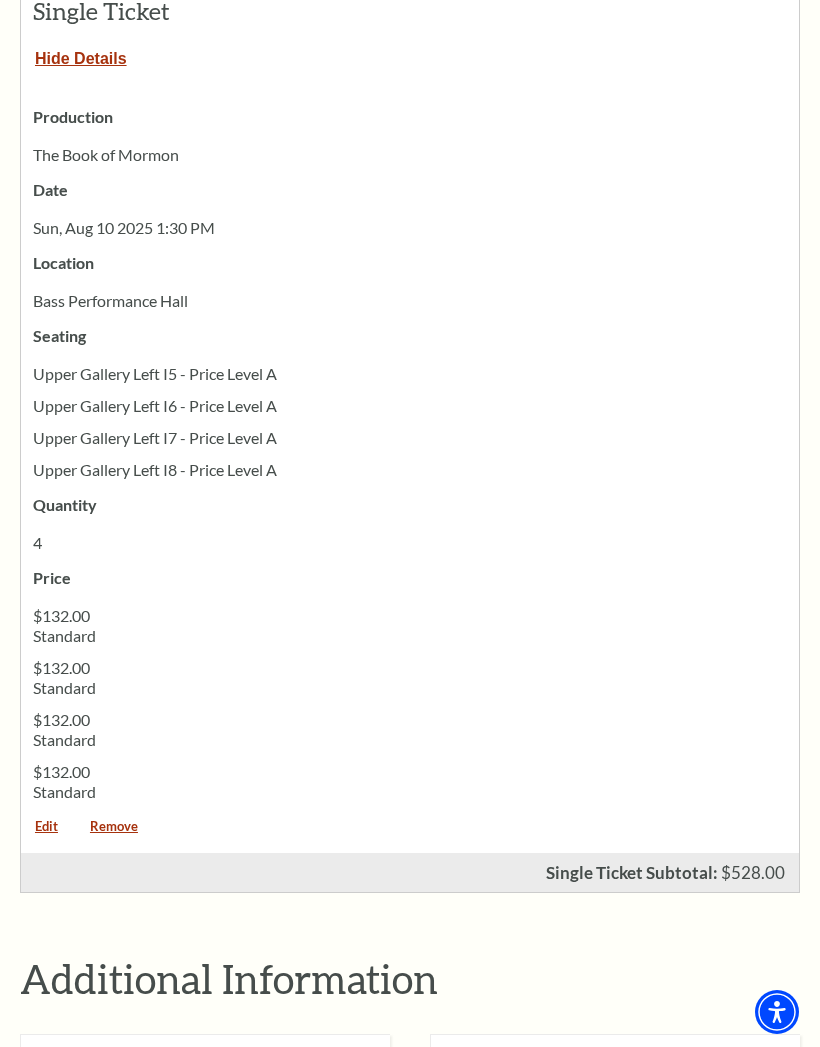 scroll, scrollTop: 920, scrollLeft: 0, axis: vertical 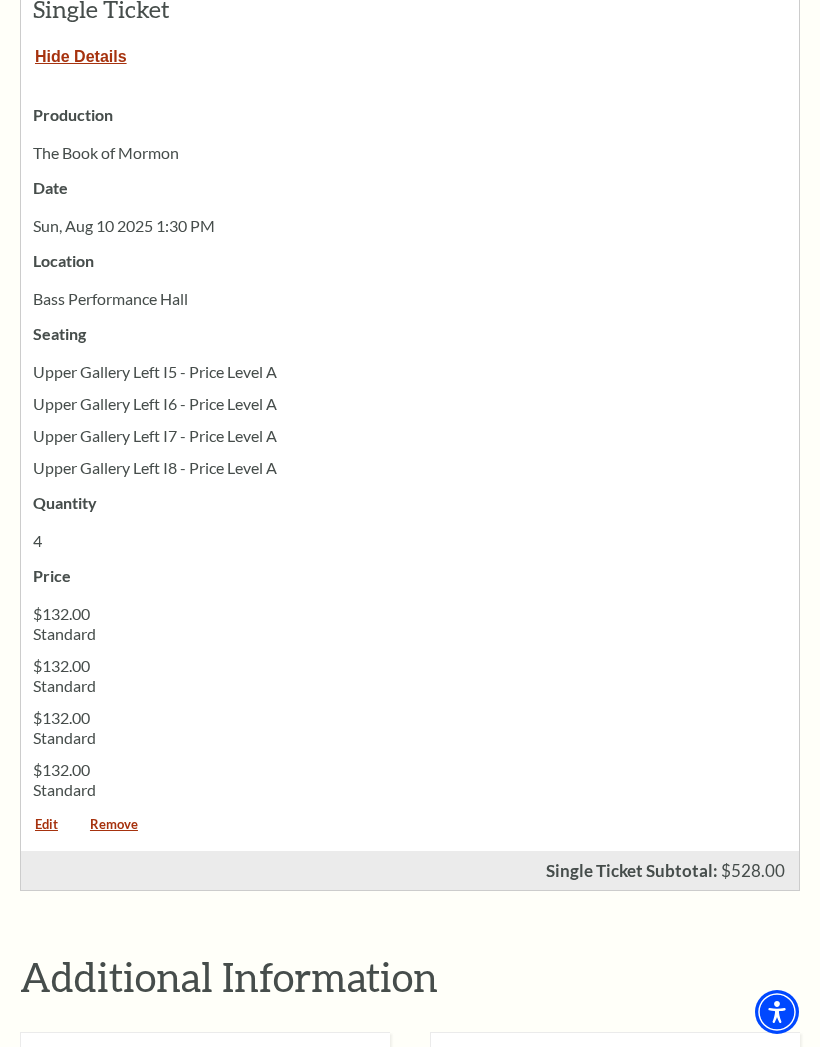 click on "Remove" at bounding box center (114, 831) 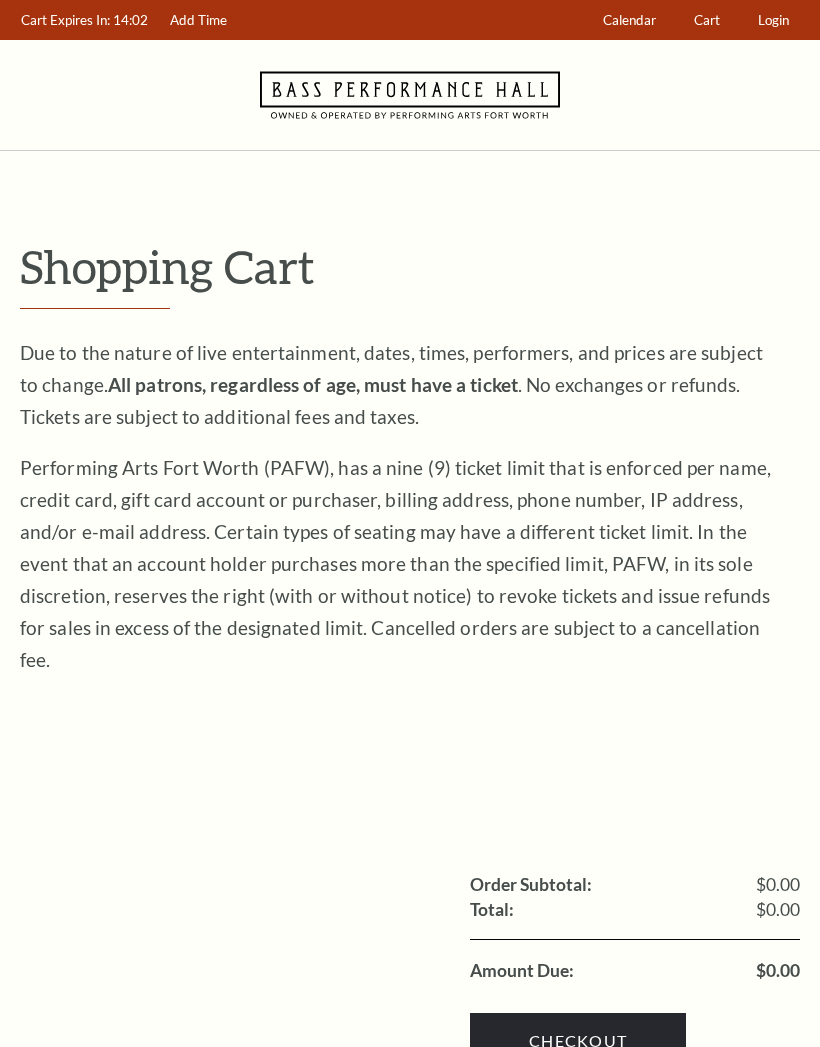 scroll, scrollTop: 0, scrollLeft: 0, axis: both 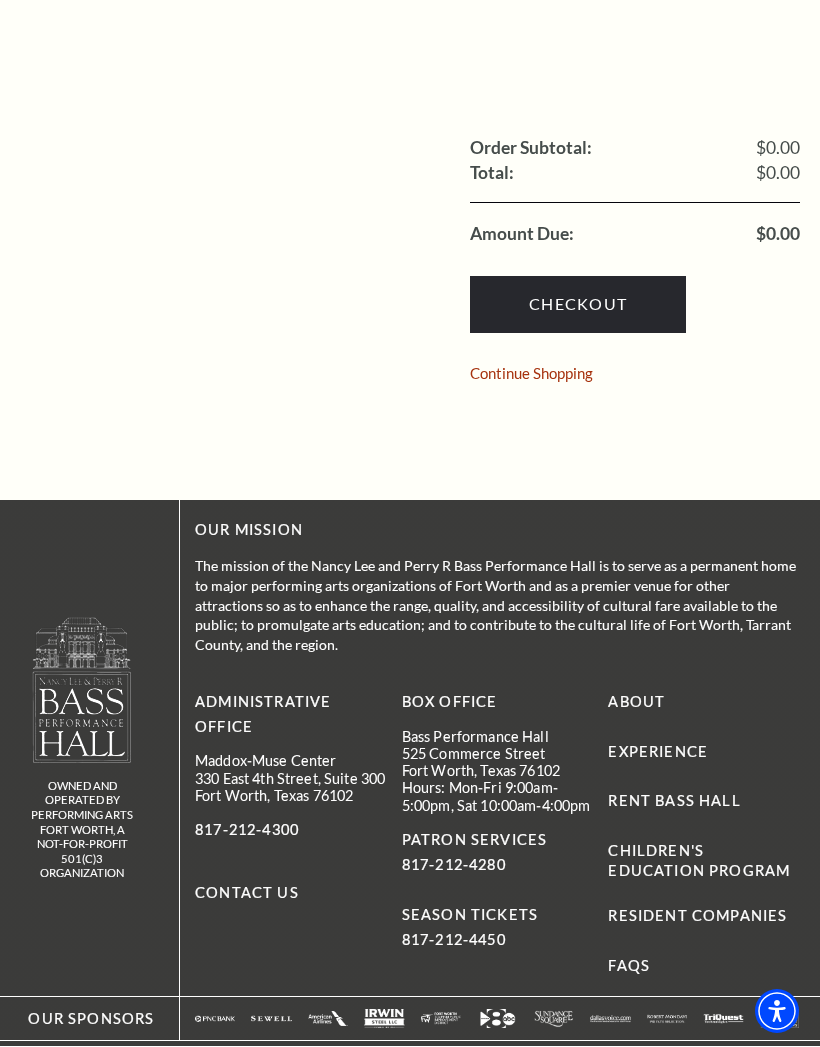 click on "Continue Shopping" at bounding box center [531, 374] 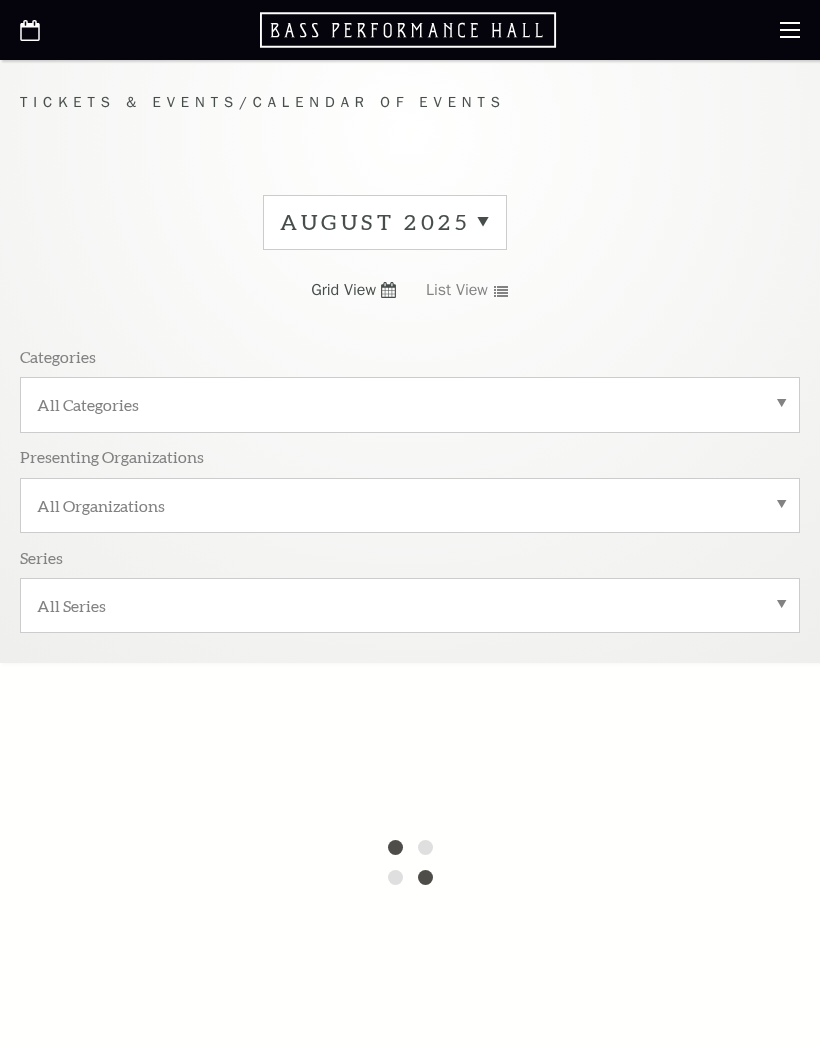 scroll, scrollTop: 0, scrollLeft: 0, axis: both 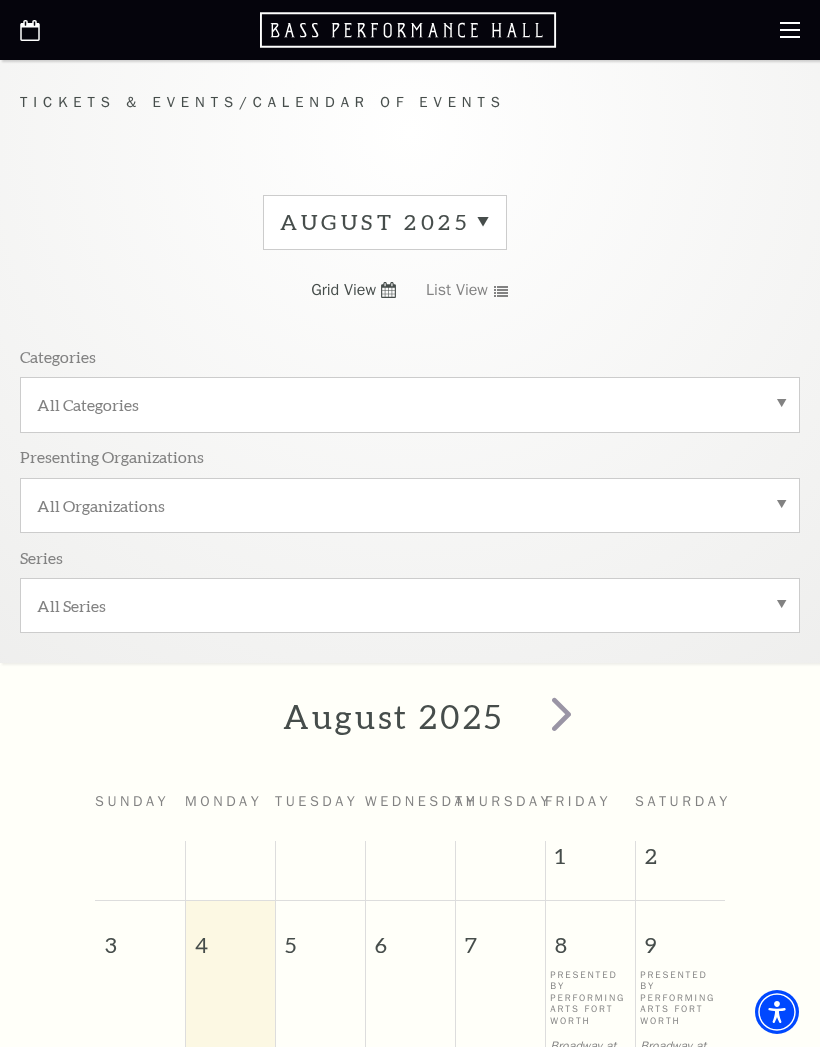 click on "All Categories" at bounding box center (410, 404) 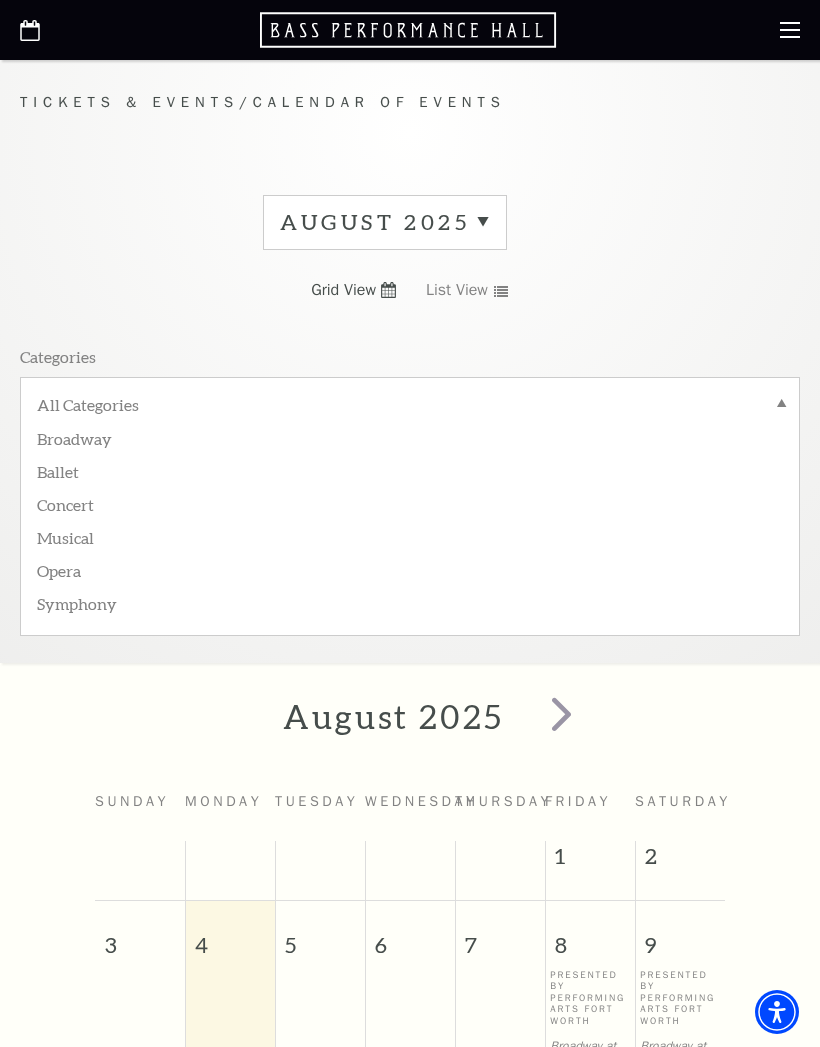 click on "August 2025   Grid View     List View
Categories
All Categories     Broadway   Ballet   Concert   Musical   Opera   Symphony
Presenting Organizations
All Organizations
Series
All Series" at bounding box center (410, 421) 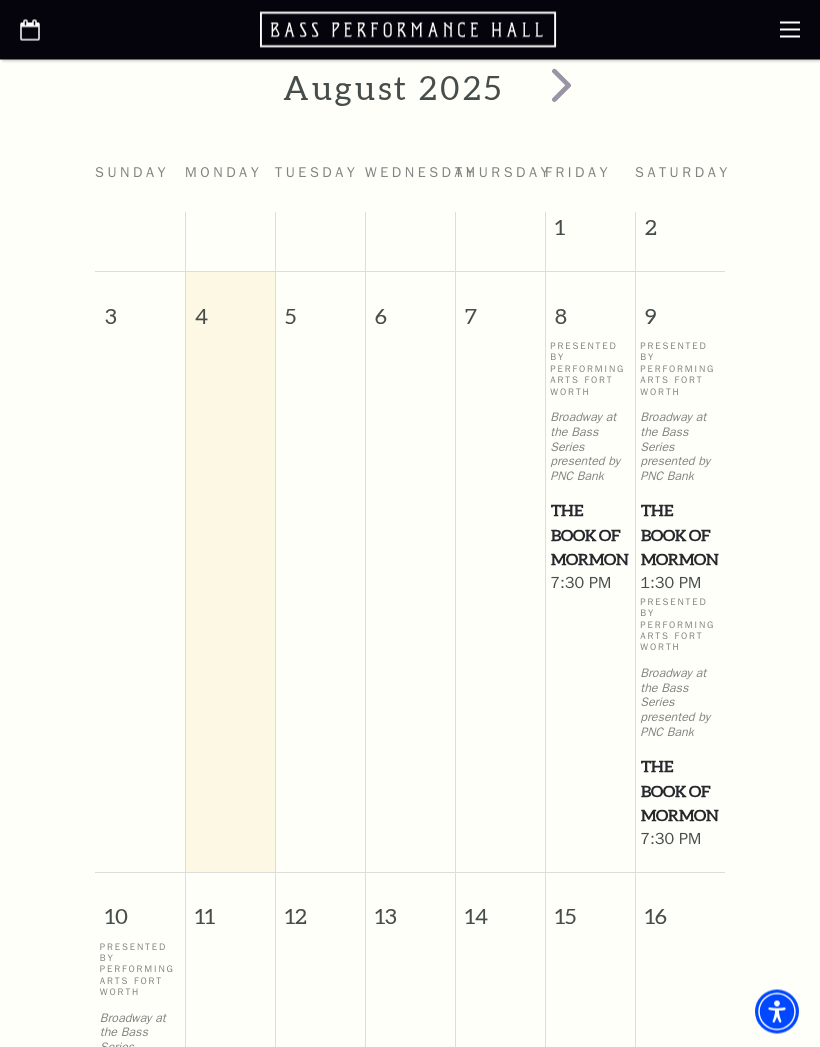 scroll, scrollTop: 629, scrollLeft: 0, axis: vertical 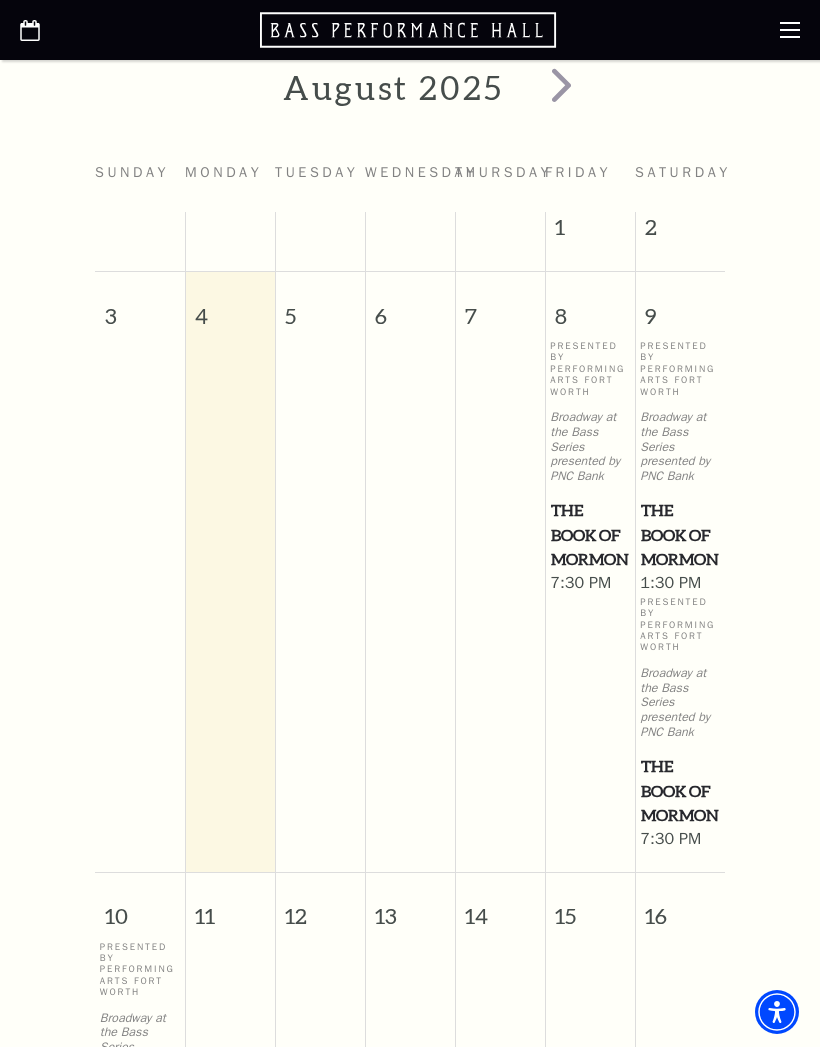 click on "Broadway at the Bass Series presented by PNC Bank" at bounding box center (140, 1048) 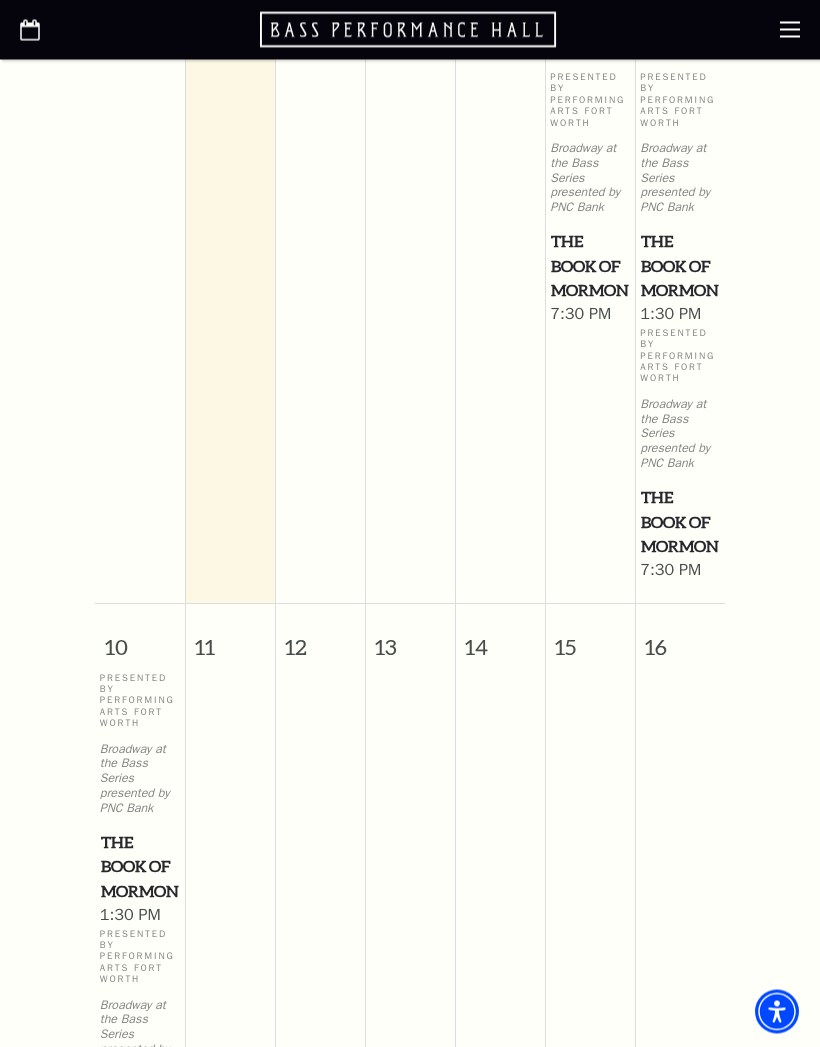 scroll, scrollTop: 898, scrollLeft: 0, axis: vertical 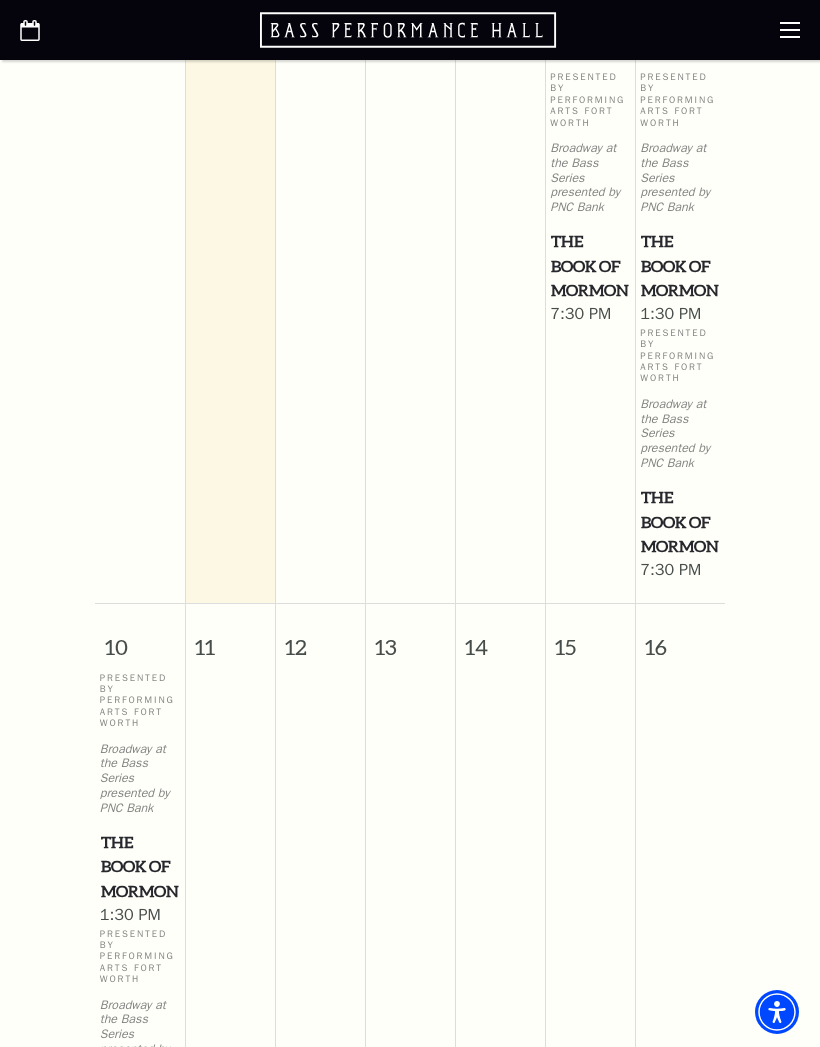 click on "Presented By Performing Arts Fort Worth" at bounding box center (140, 957) 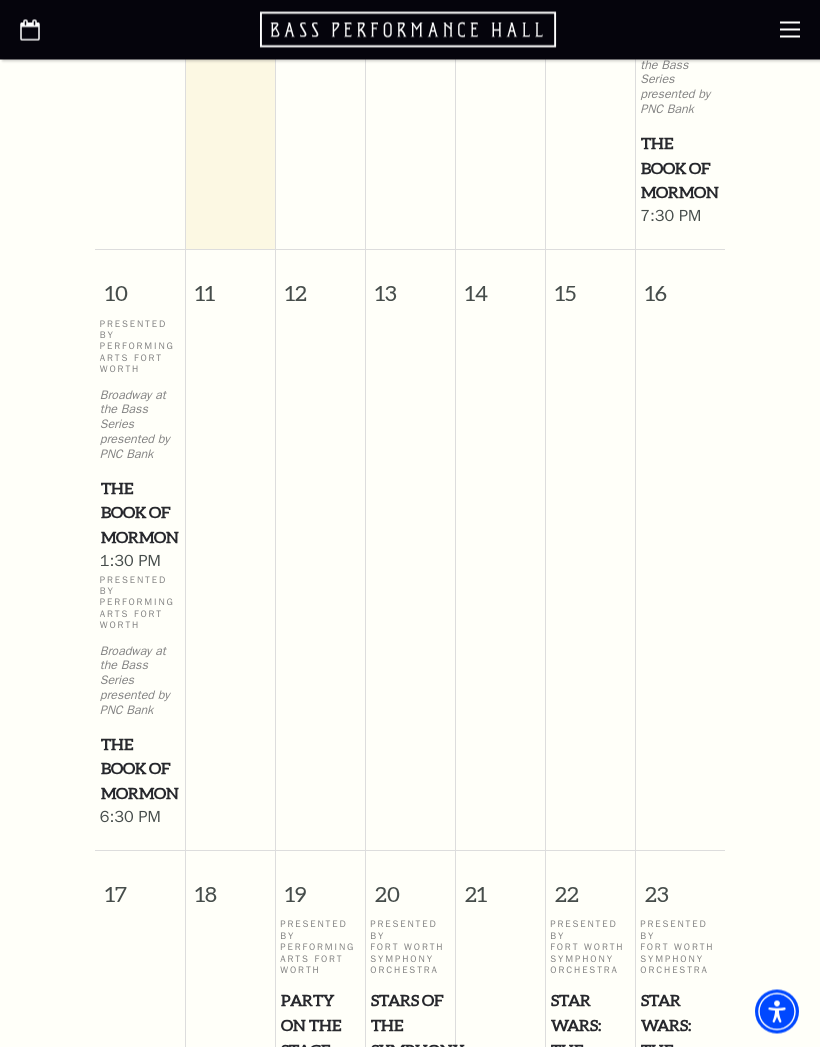 scroll, scrollTop: 1253, scrollLeft: 0, axis: vertical 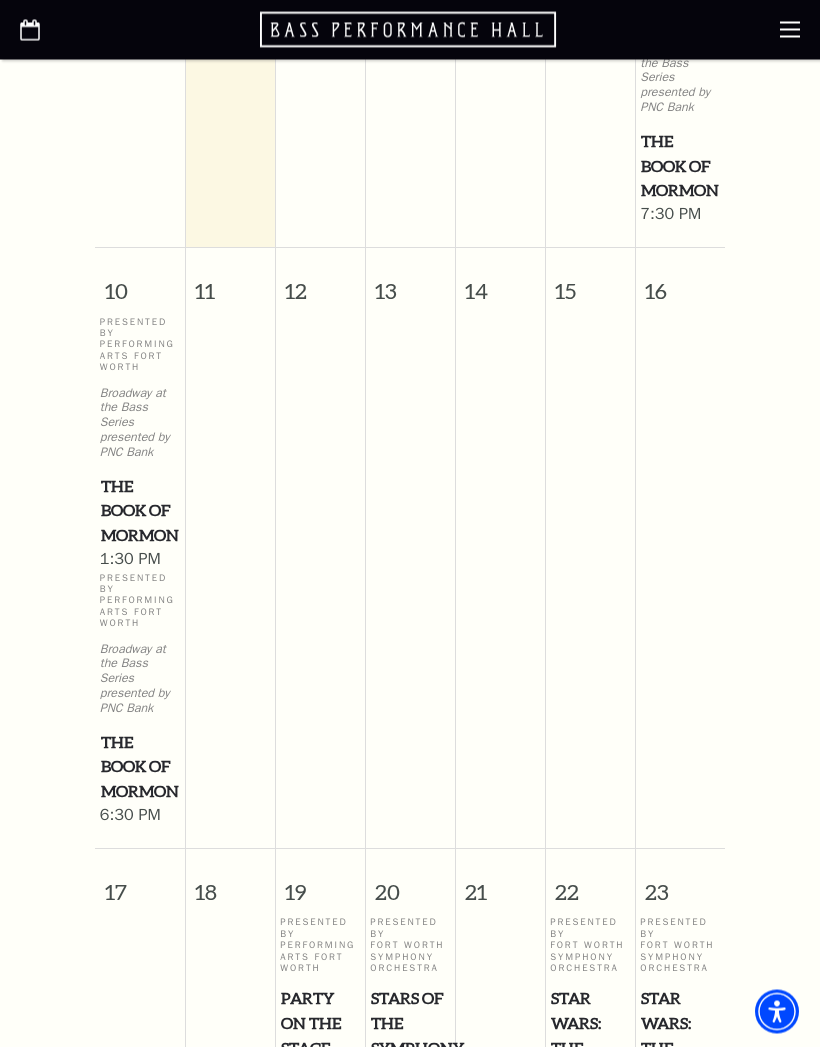 click on "The Book of Mormon" at bounding box center (140, 512) 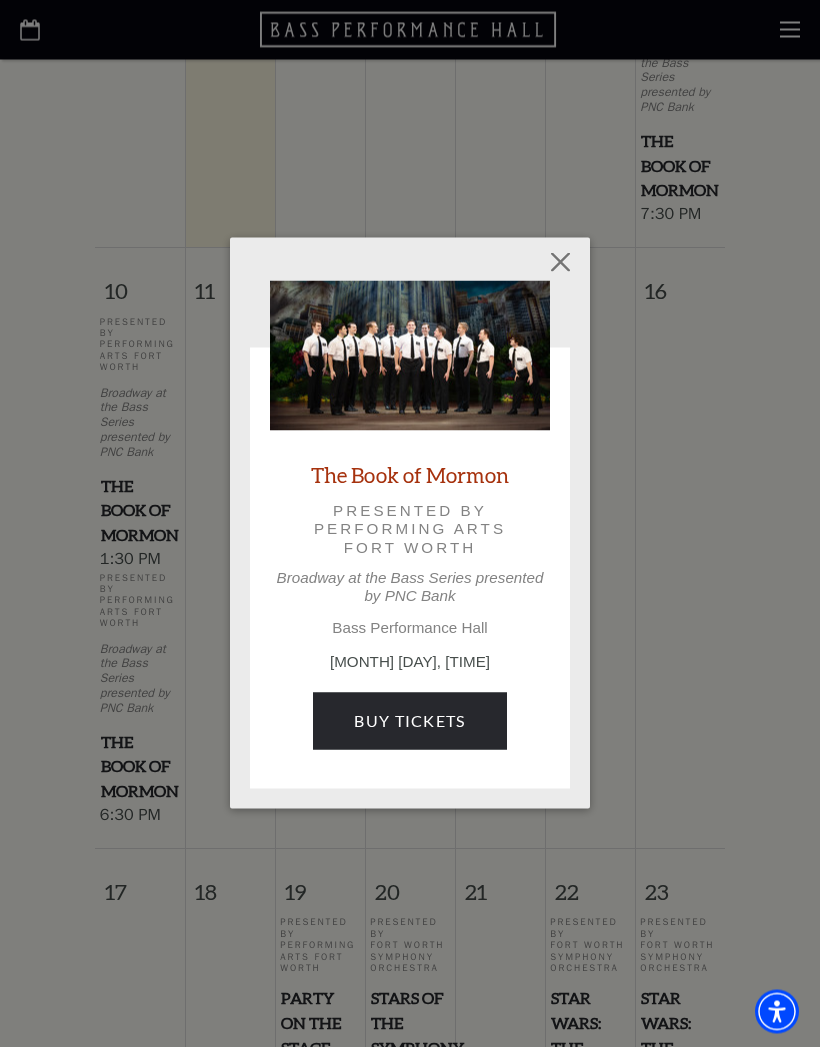 scroll, scrollTop: 1254, scrollLeft: 0, axis: vertical 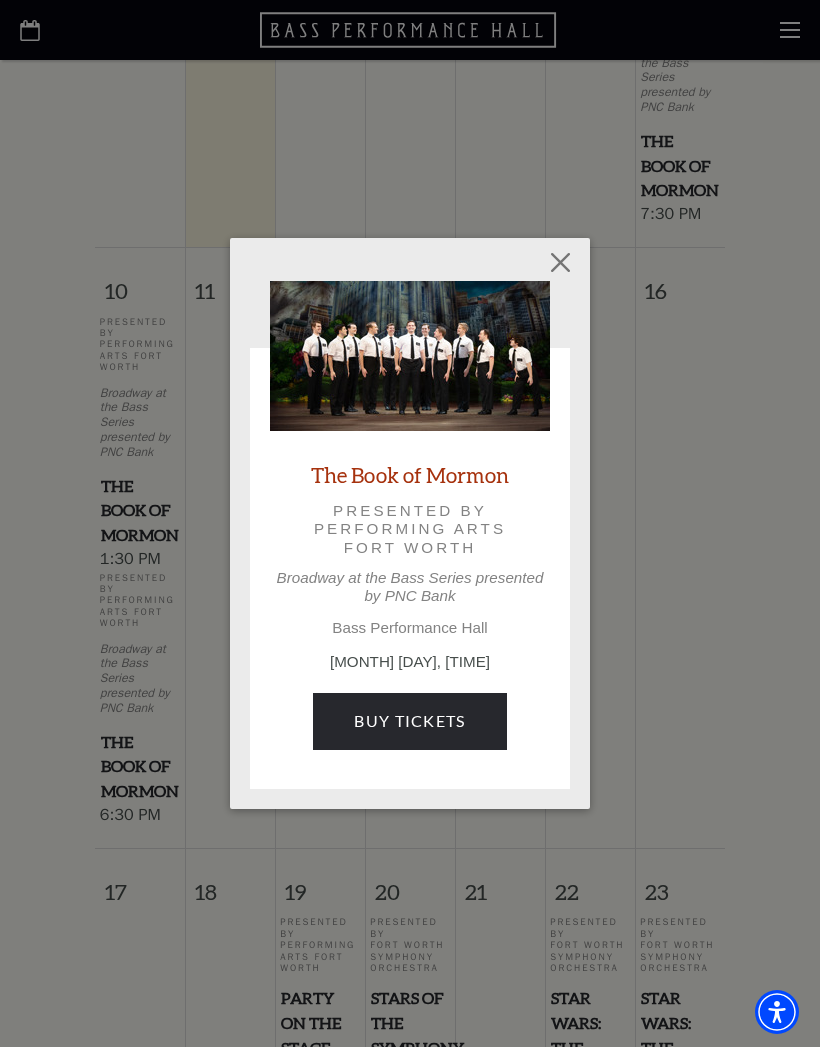 click on "The Book of Mormon   Presented by Performing Arts Fort Worth   Broadway at the Bass Series presented by PNC Bank   Bass Performance Hall
August 10, 1:30 PM
Buy Tickets" at bounding box center [410, 523] 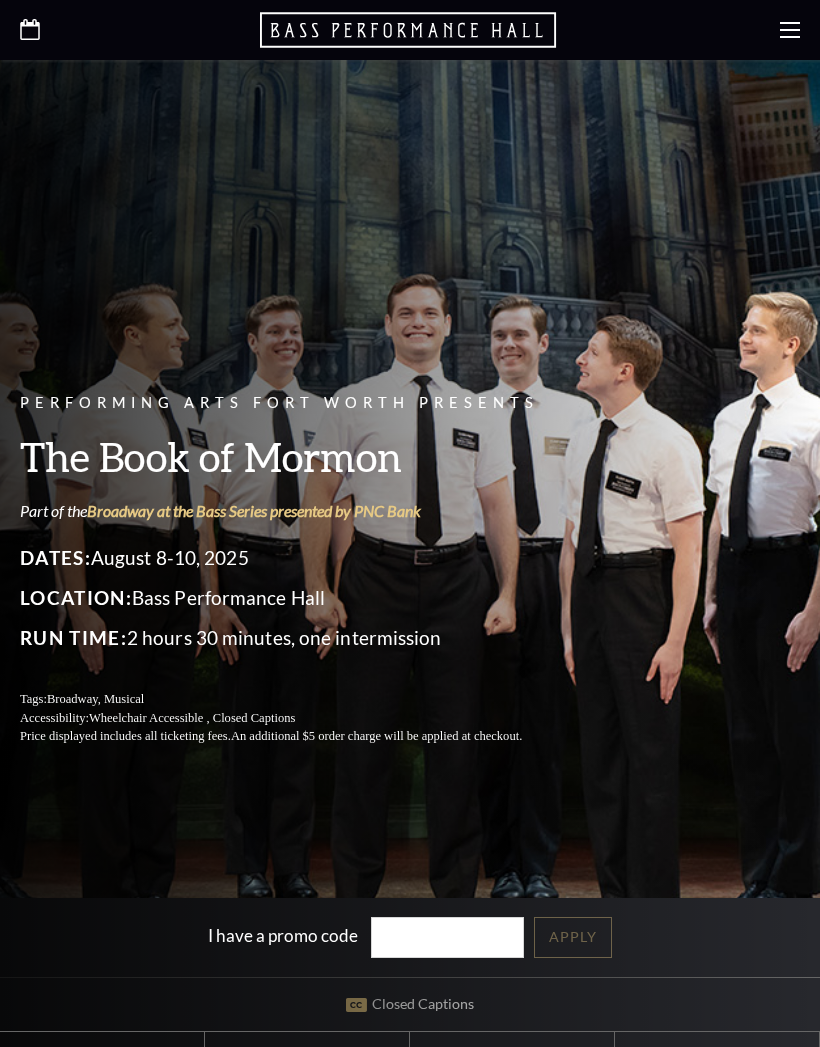 scroll, scrollTop: 0, scrollLeft: 0, axis: both 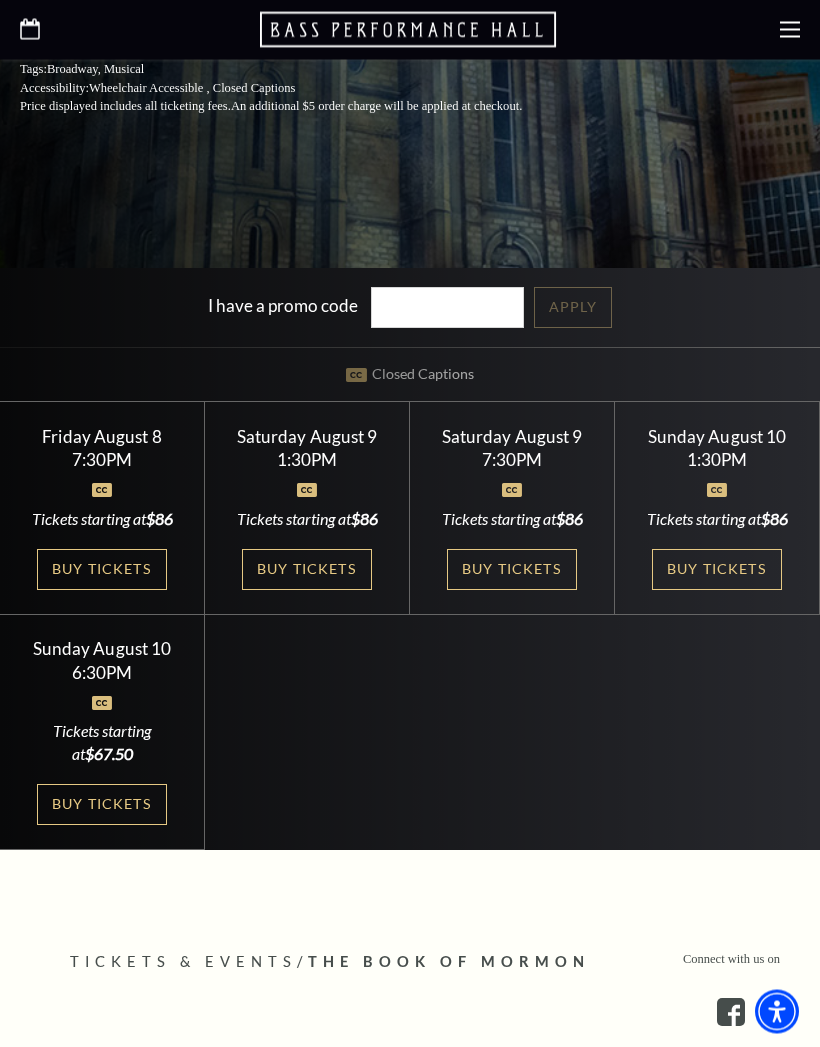 click on "Buy Tickets" at bounding box center [717, 570] 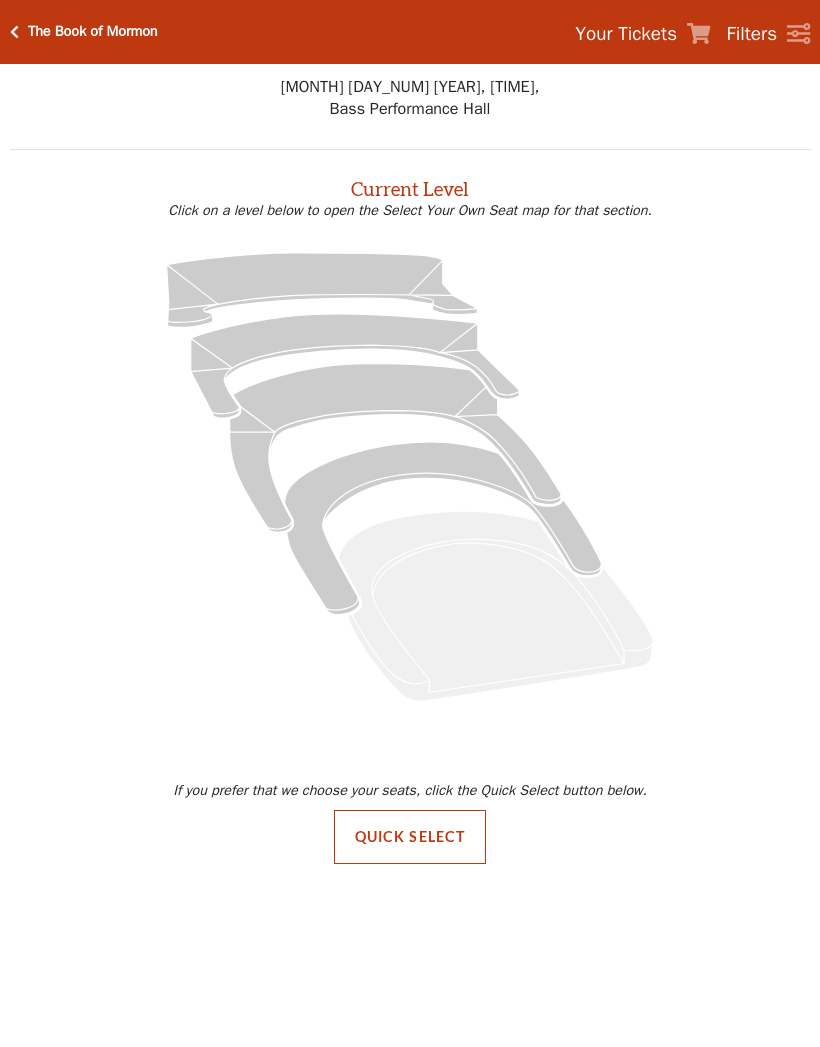 scroll, scrollTop: 0, scrollLeft: 0, axis: both 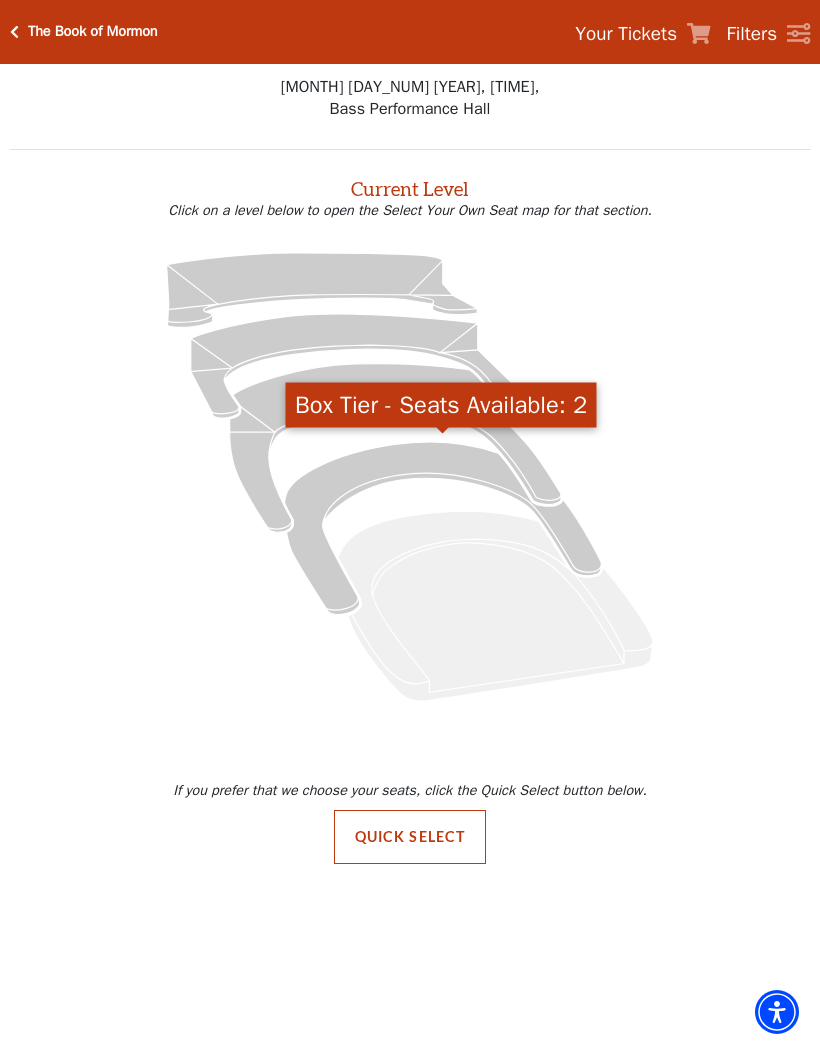 click 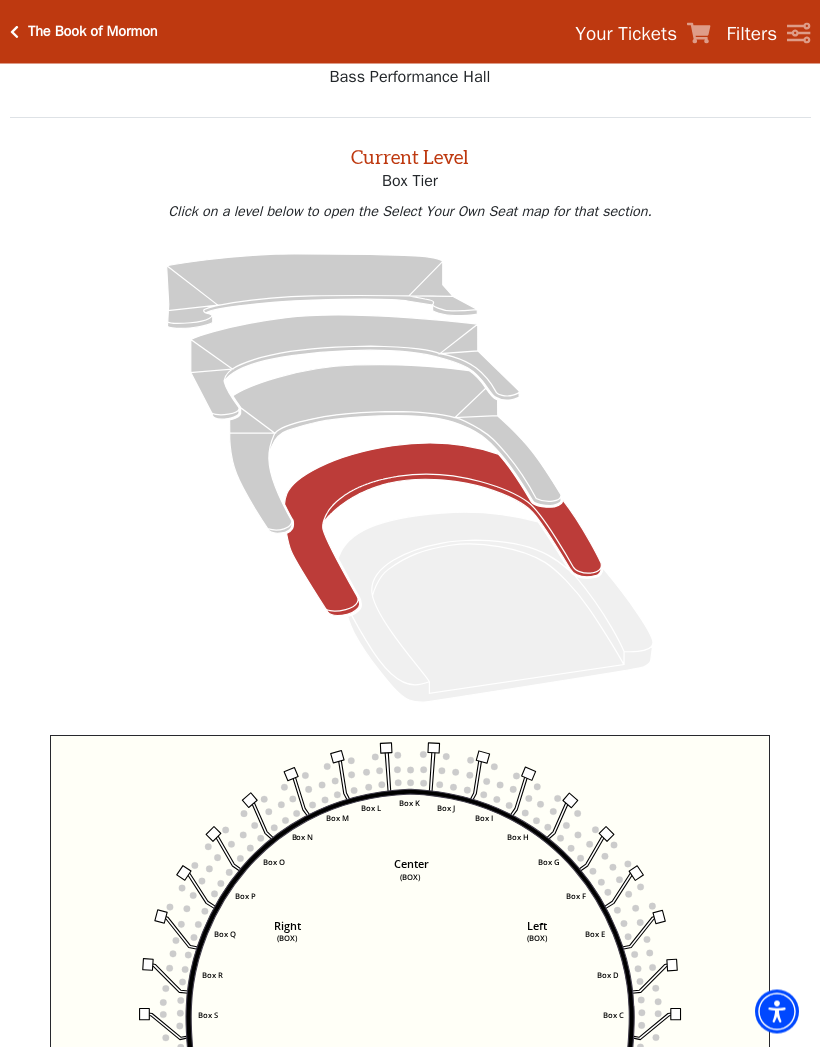 scroll, scrollTop: 76, scrollLeft: 0, axis: vertical 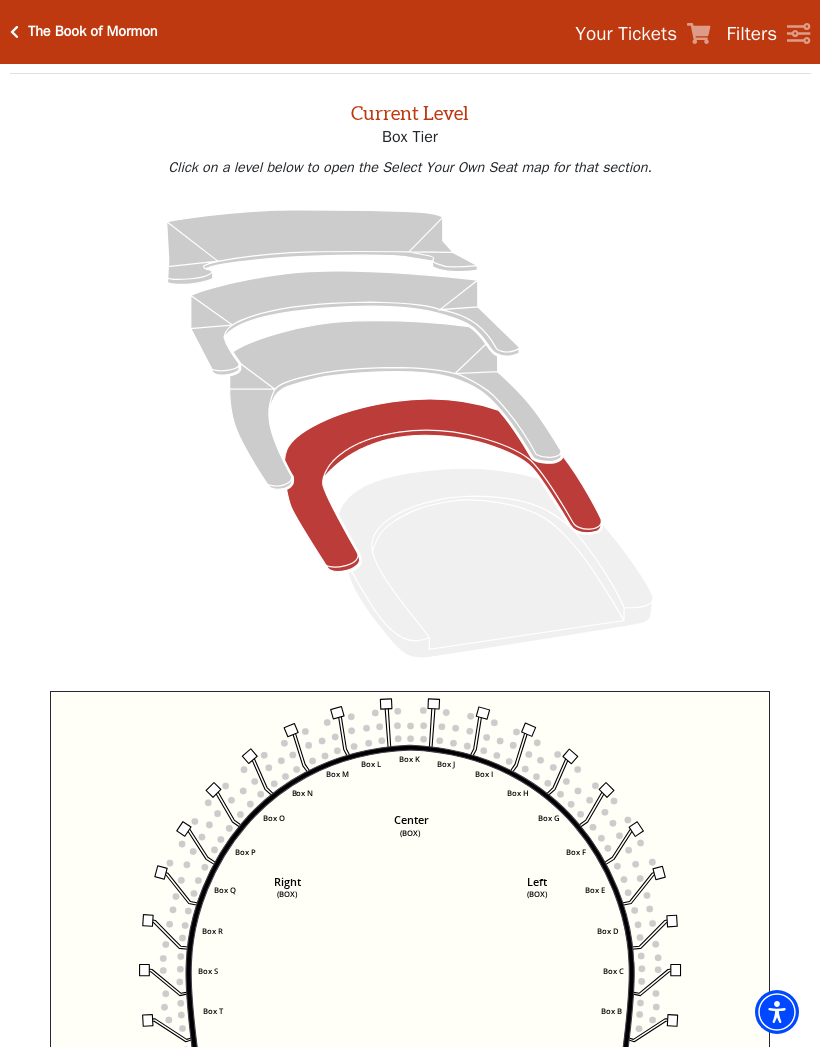 click 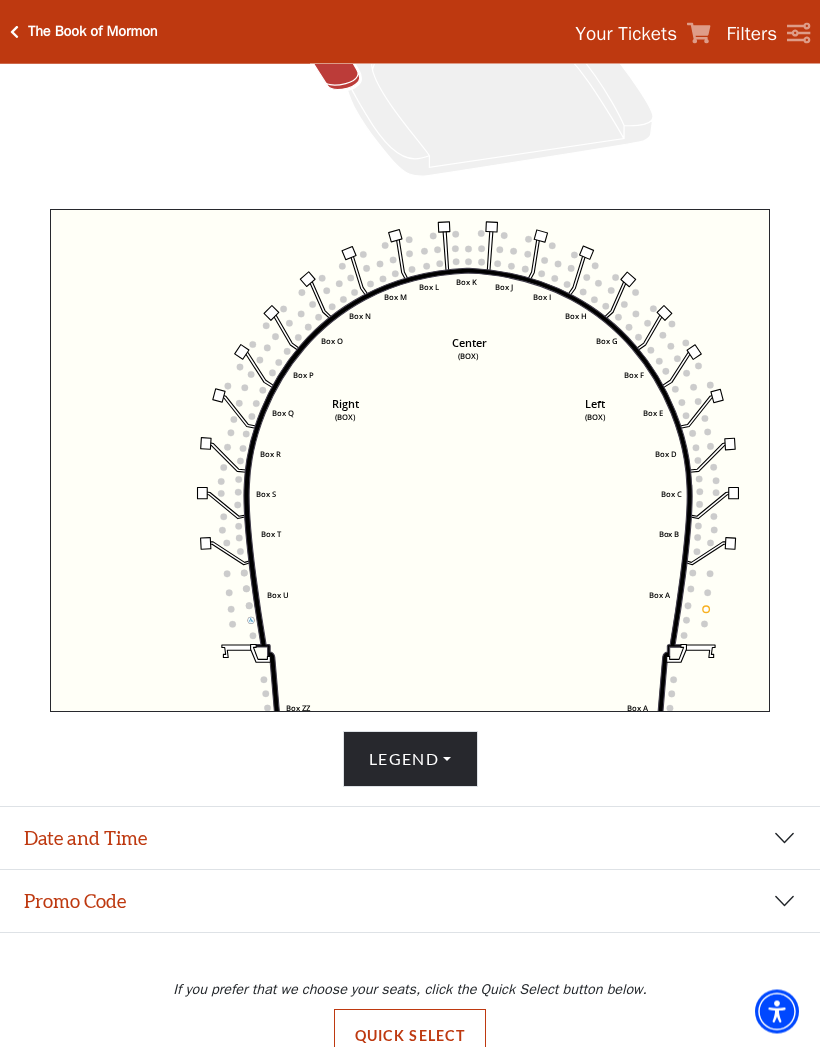 scroll, scrollTop: 557, scrollLeft: 0, axis: vertical 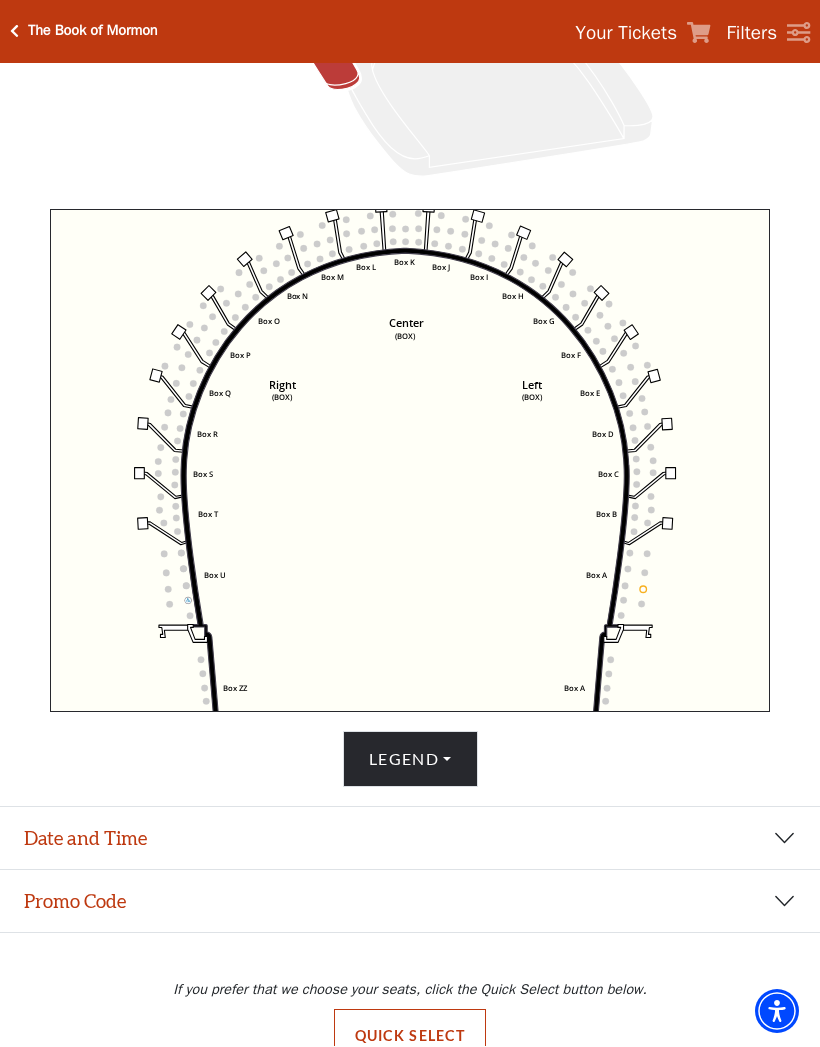 click on "Date and Time" at bounding box center [410, 839] 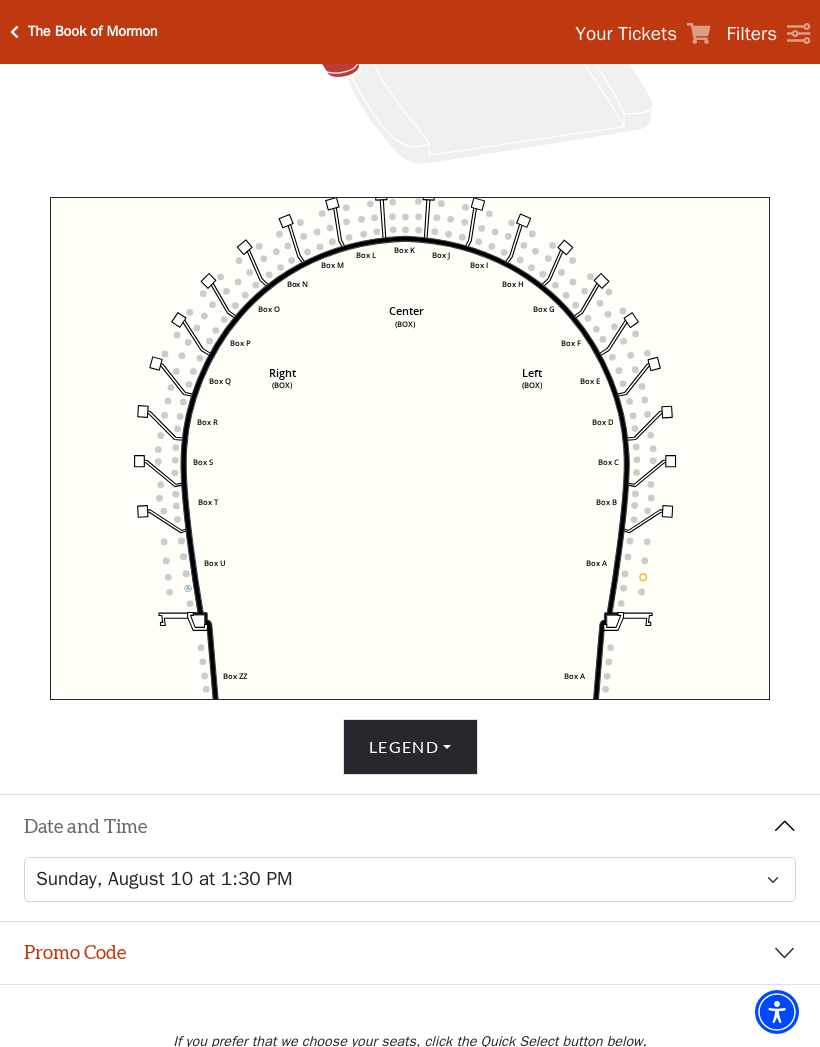 scroll, scrollTop: 621, scrollLeft: 0, axis: vertical 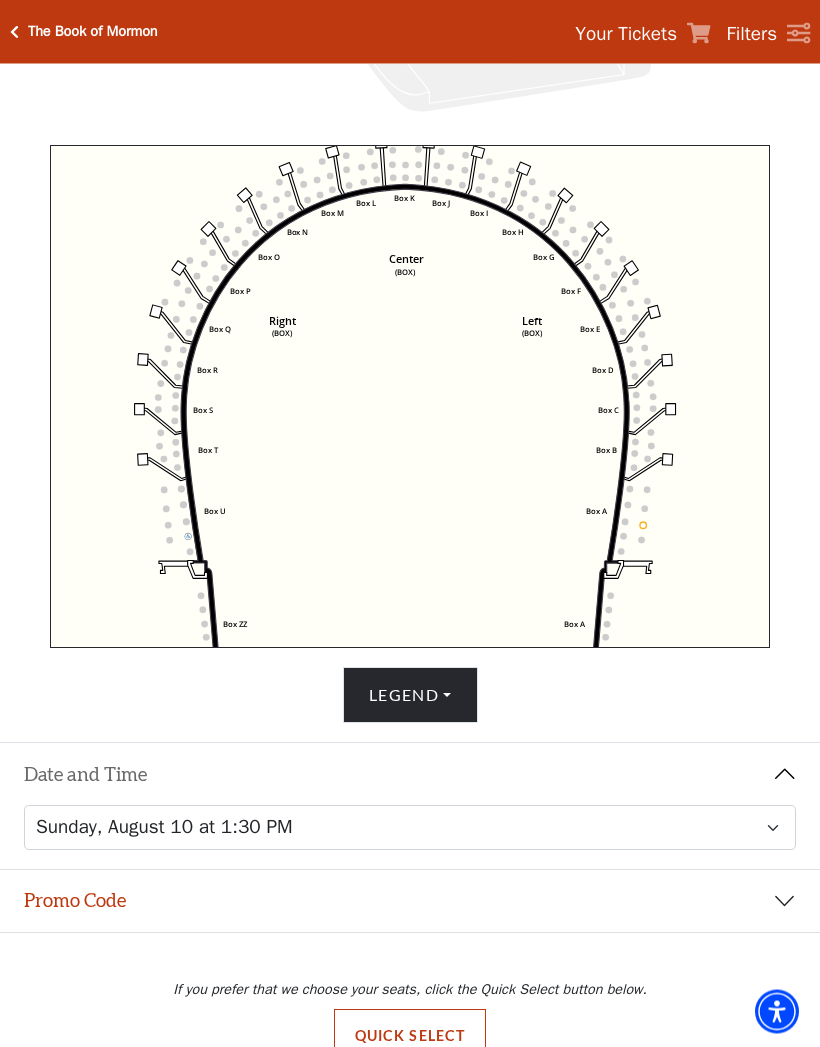 click on "Promo Code" at bounding box center [410, 902] 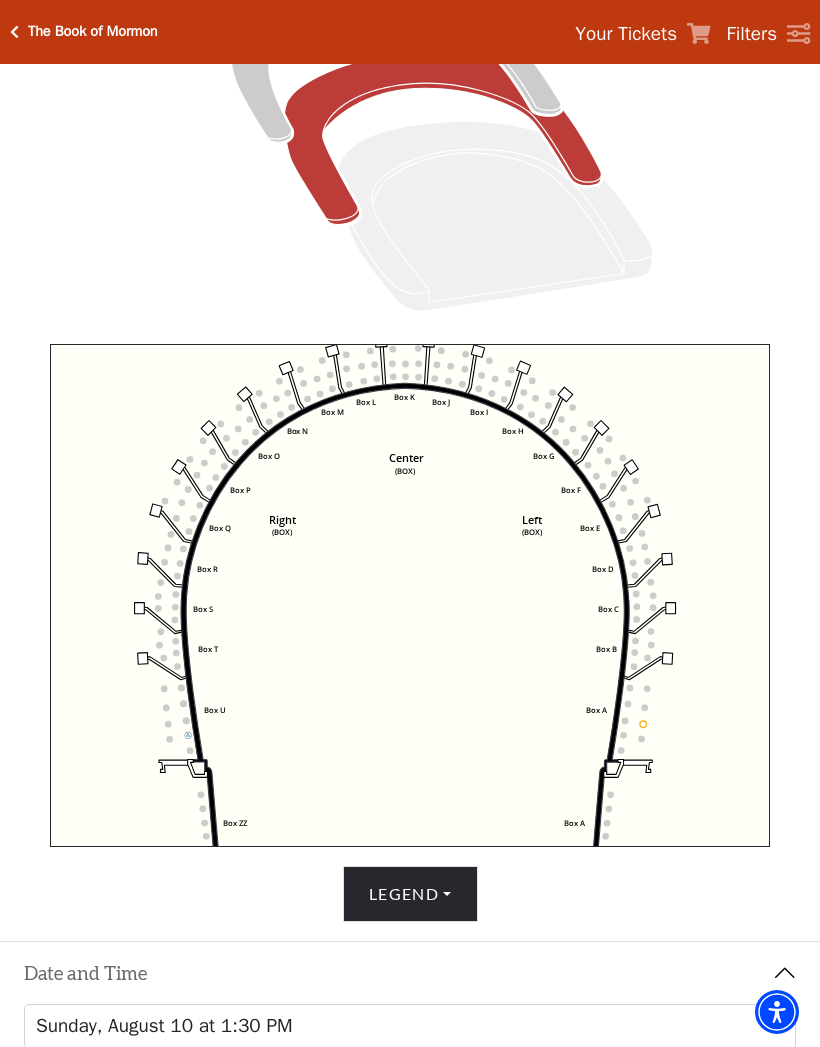 scroll, scrollTop: 422, scrollLeft: 0, axis: vertical 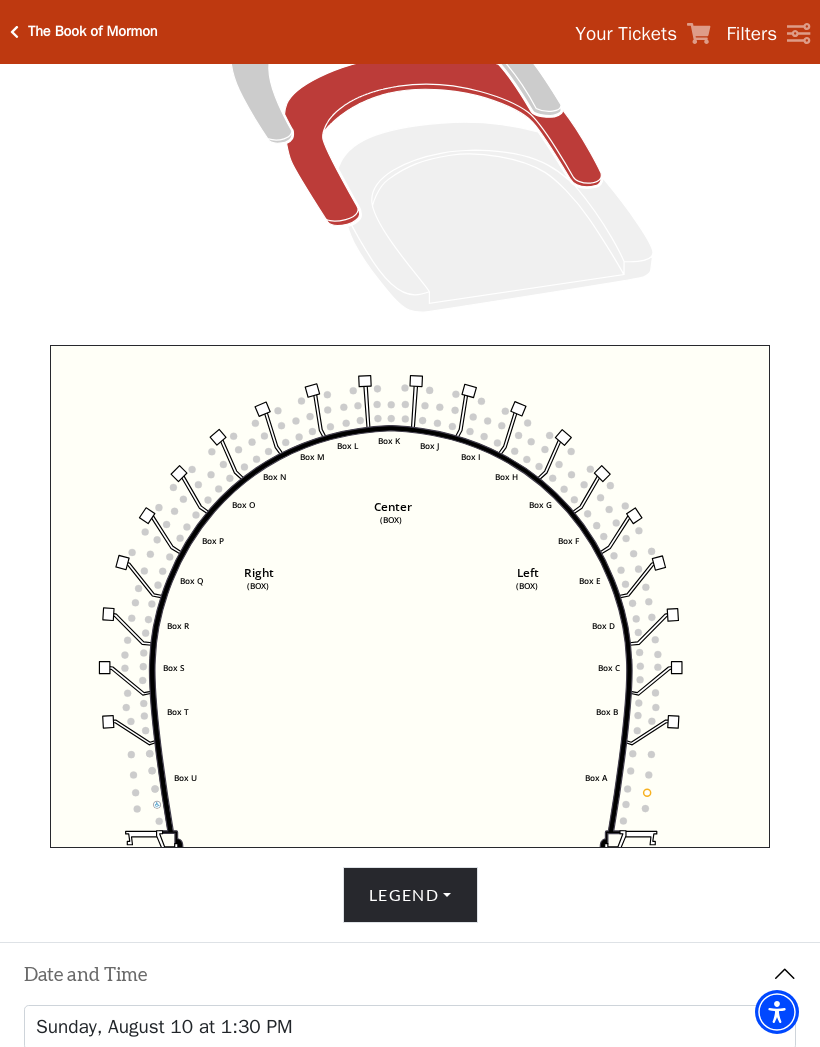 click on "Your Tickets" at bounding box center [626, 34] 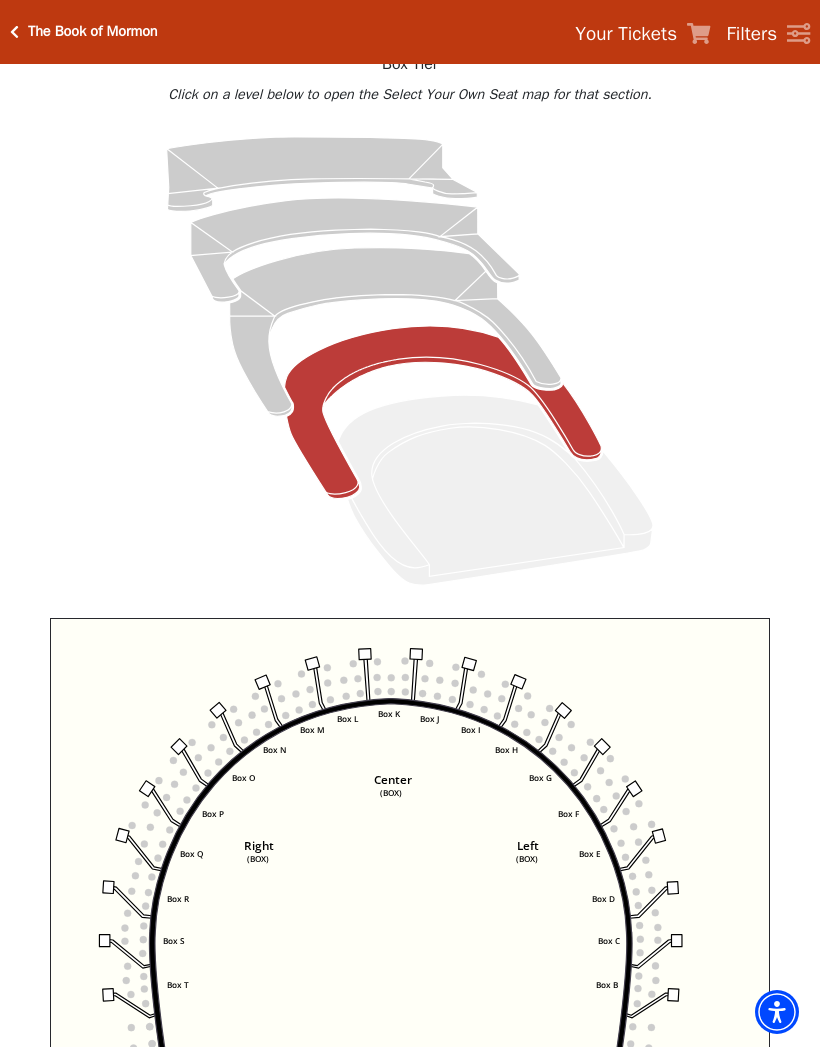 click 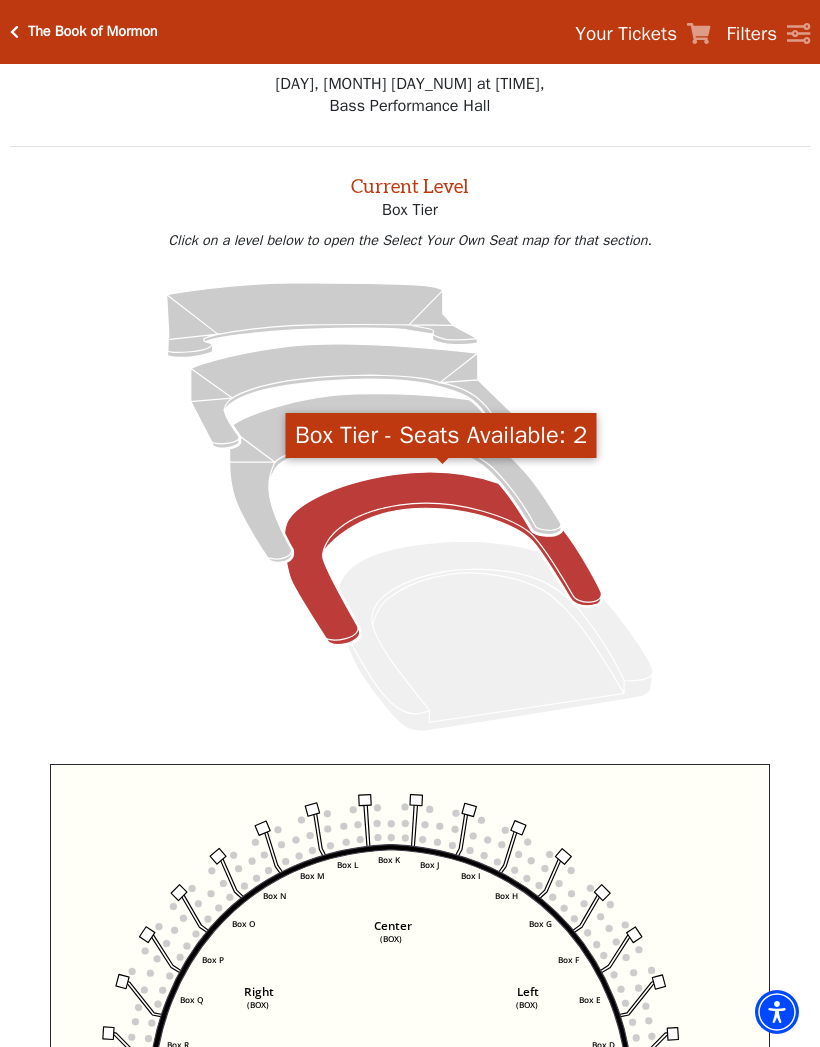 scroll, scrollTop: 0, scrollLeft: 0, axis: both 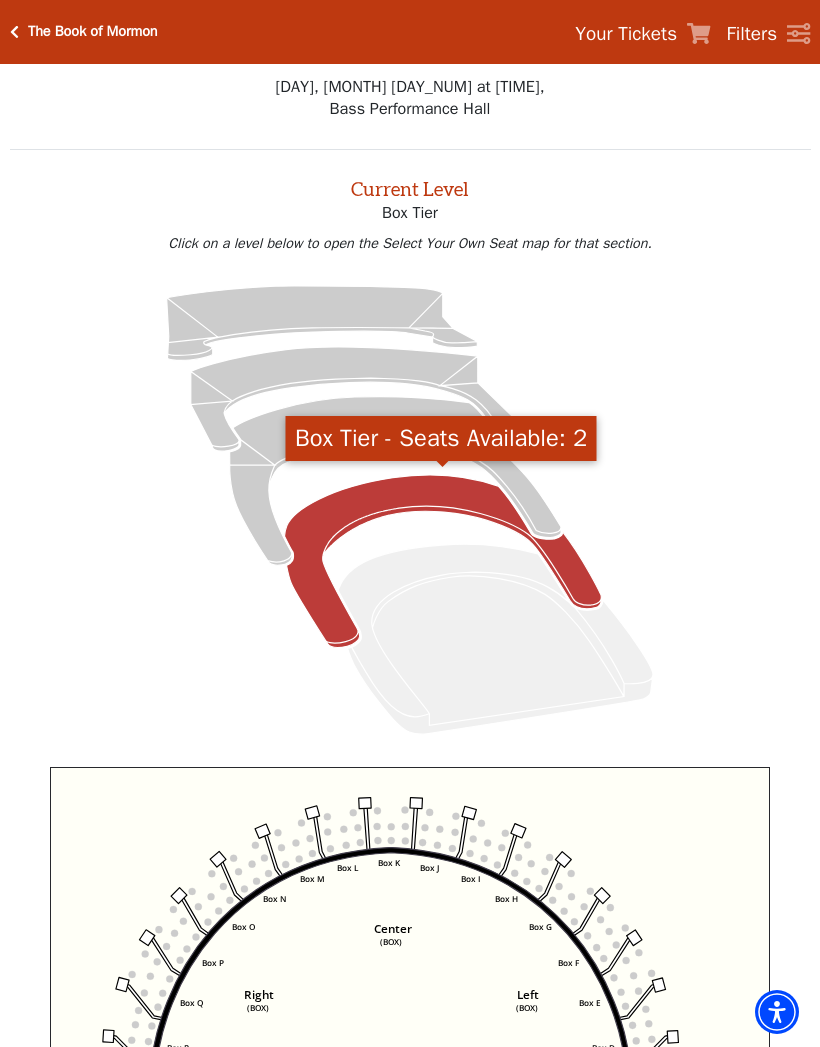 click 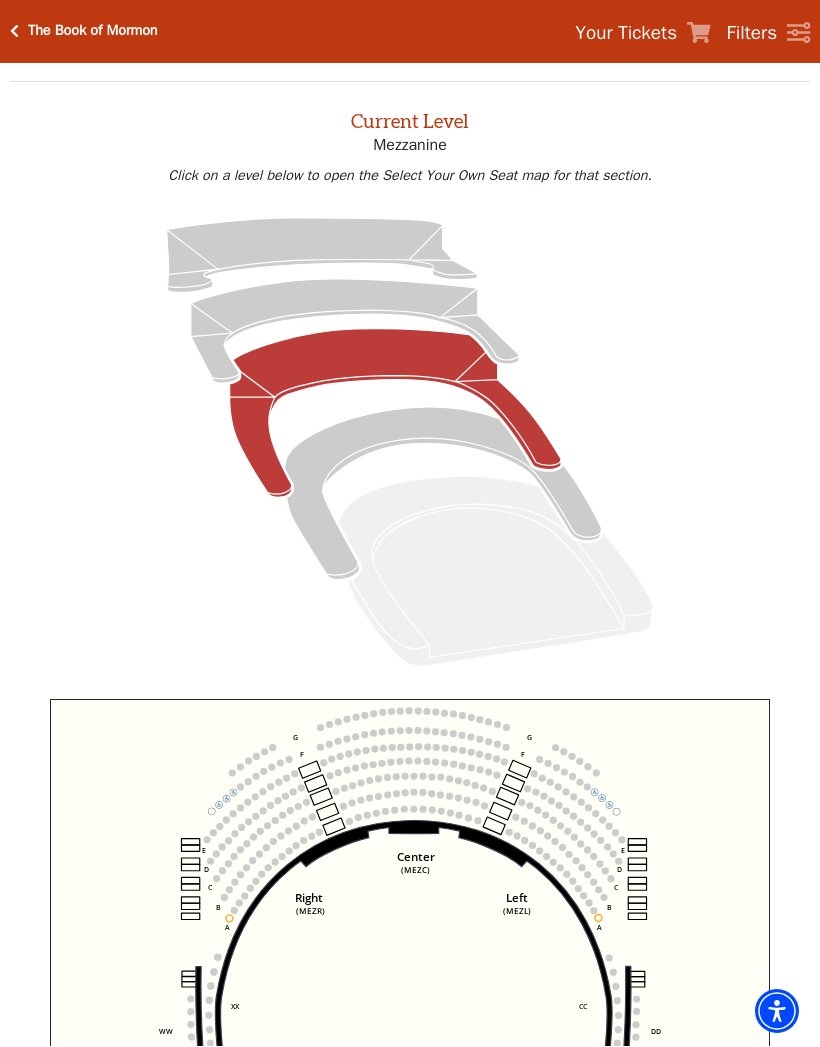 scroll, scrollTop: 76, scrollLeft: 0, axis: vertical 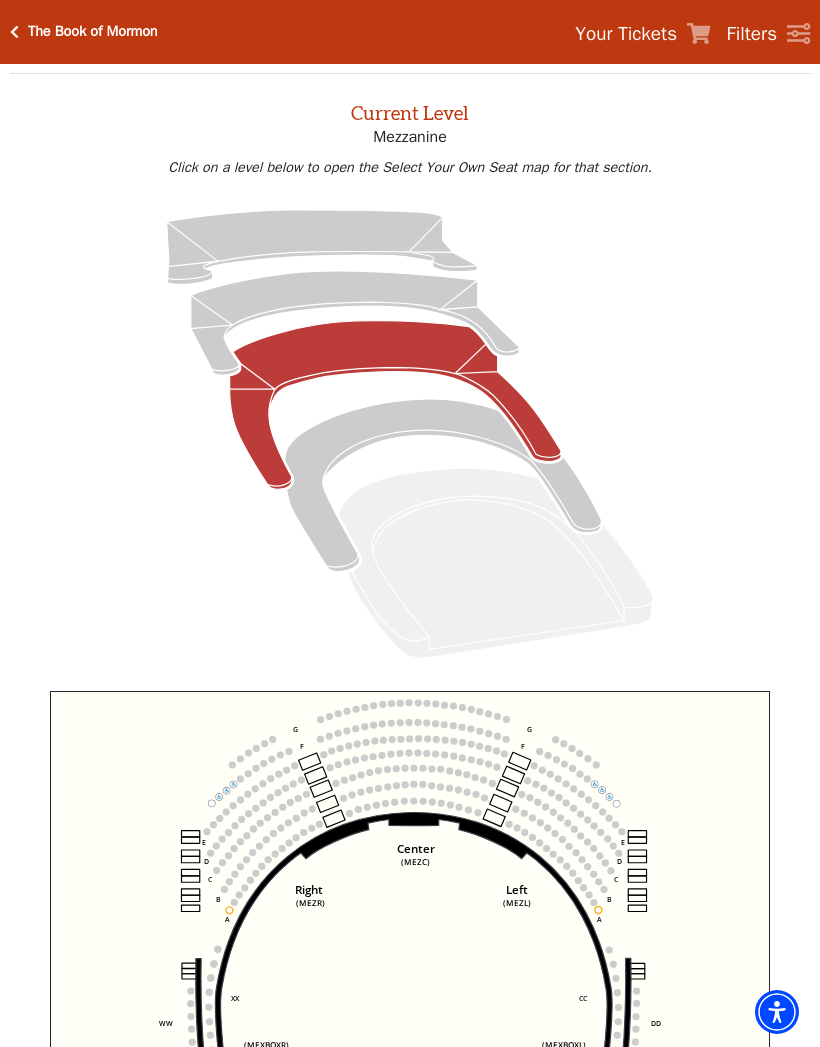 click 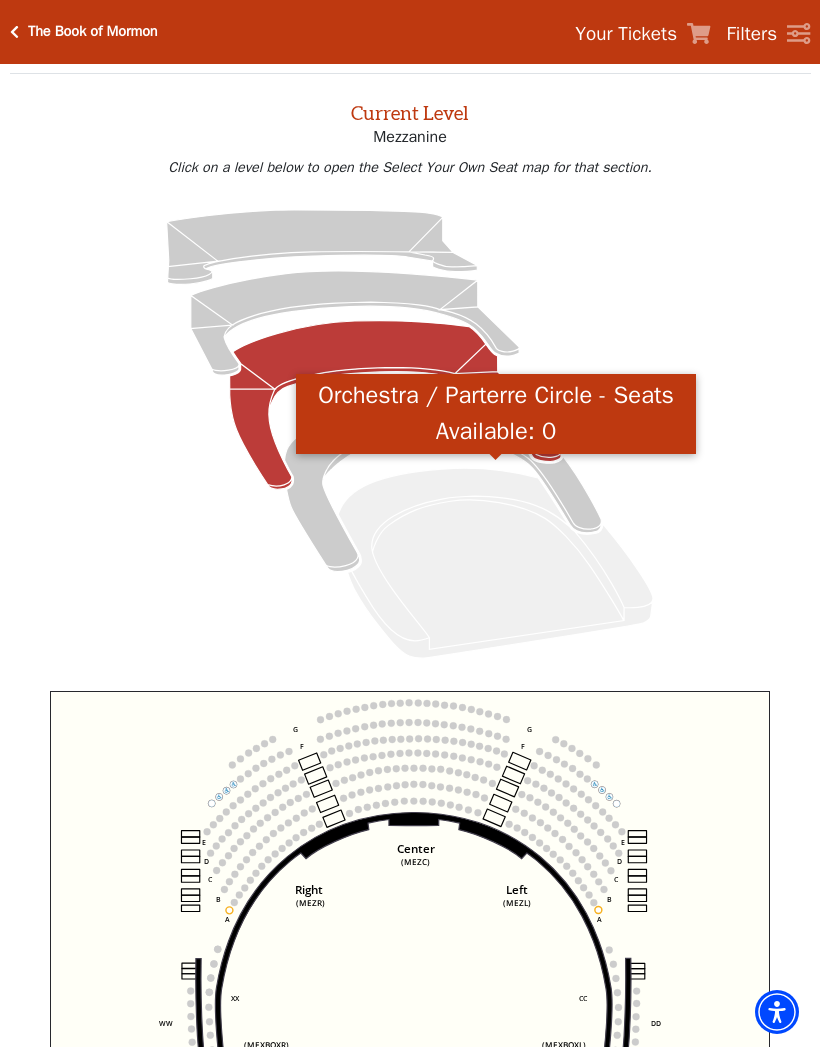 click 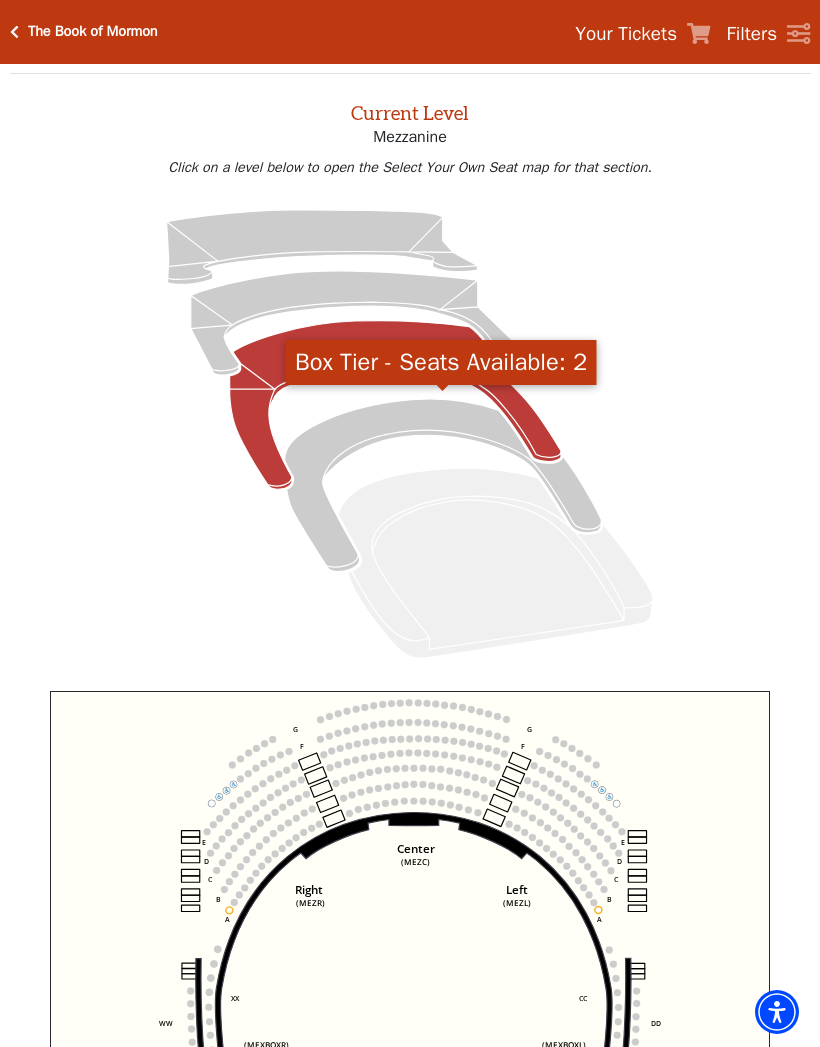 click 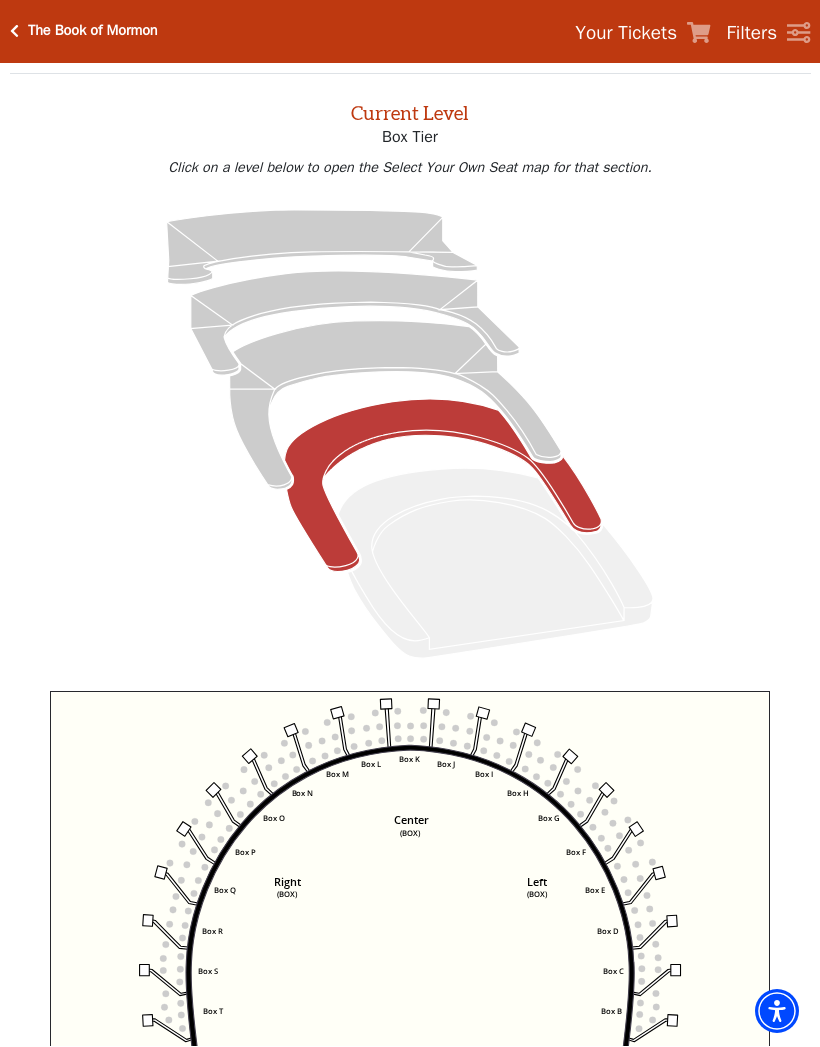 scroll, scrollTop: 76, scrollLeft: 0, axis: vertical 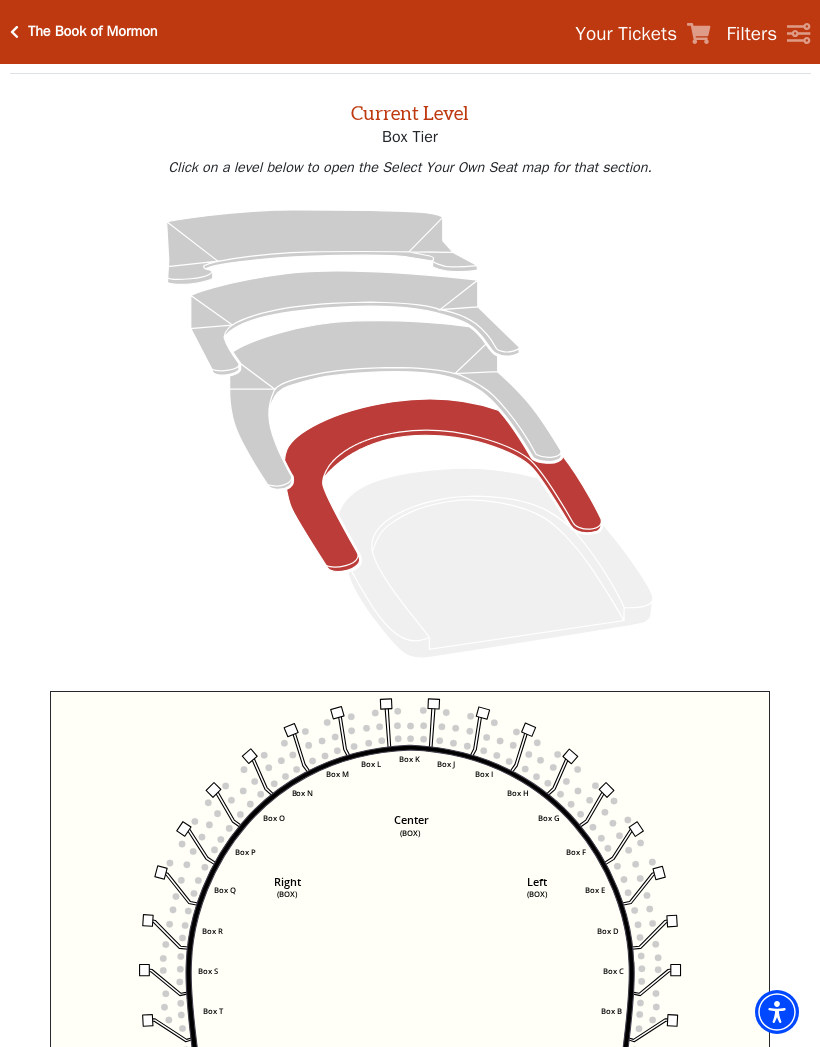 click 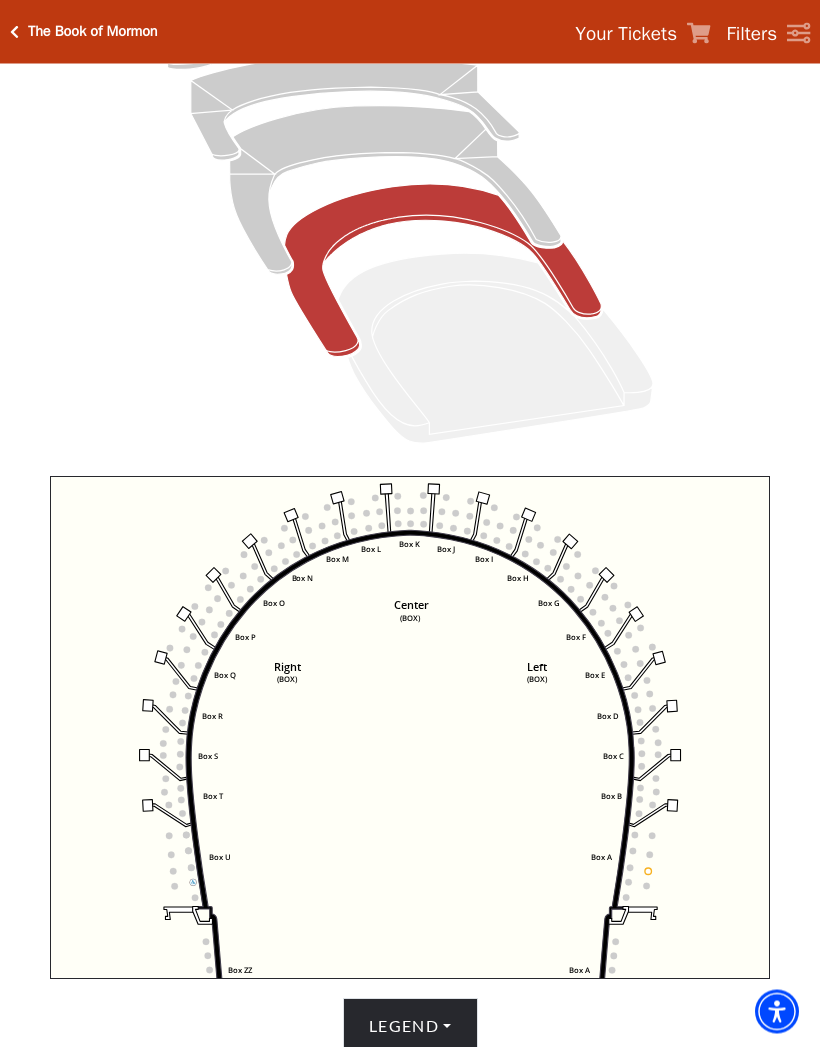scroll, scrollTop: 295, scrollLeft: 0, axis: vertical 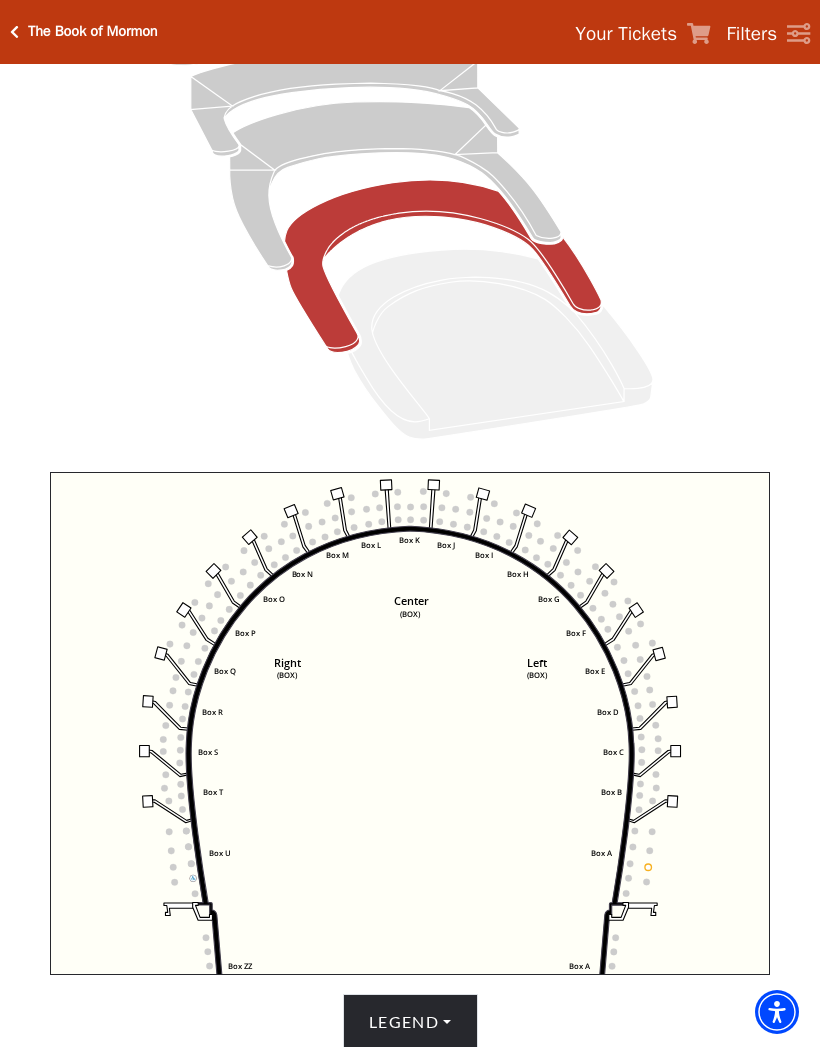 click 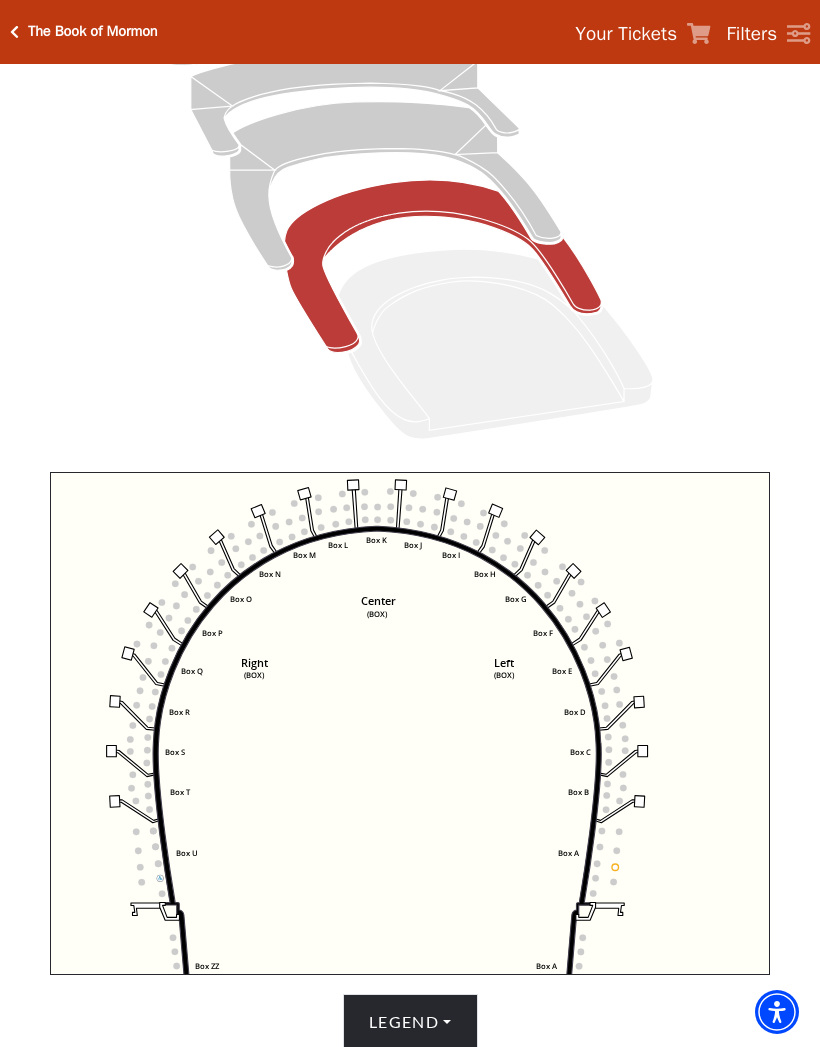 click on "Legend" at bounding box center (410, 1022) 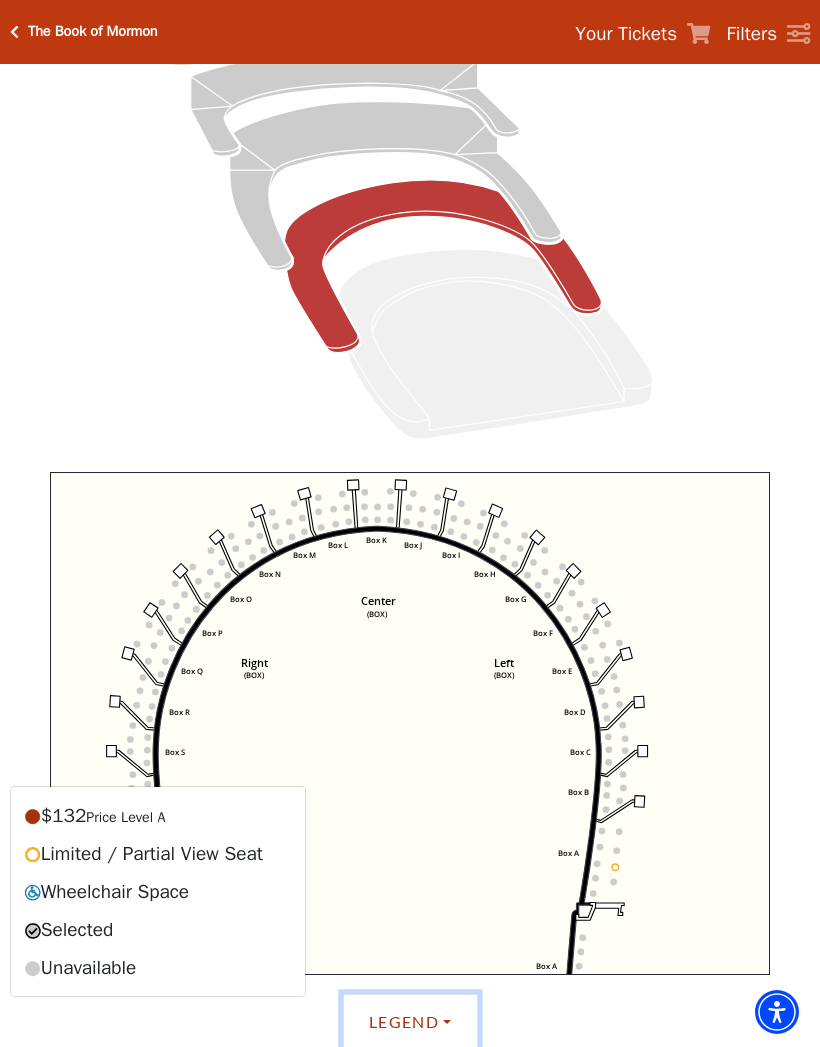 click on "Left   (BOX)   Right   (BOX)   Center   (BOX)   Box ZZ   Box U   Box T   Box S   Box R   Box Q   Box P   Box O   Box N   Box M   Box L   Box A   Box A   Box B   Box C   Box D   Box E   Box F   Box G   Box H   Box I   Box J   Box K" 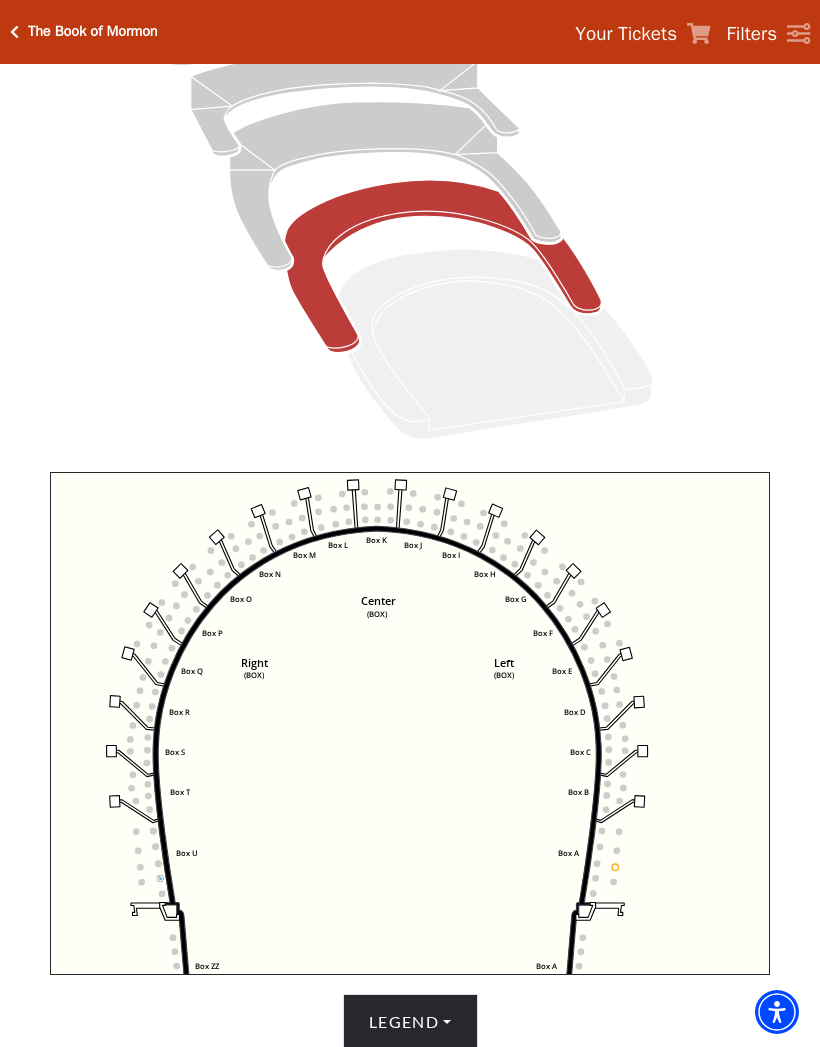click on "Legend" at bounding box center (410, 1022) 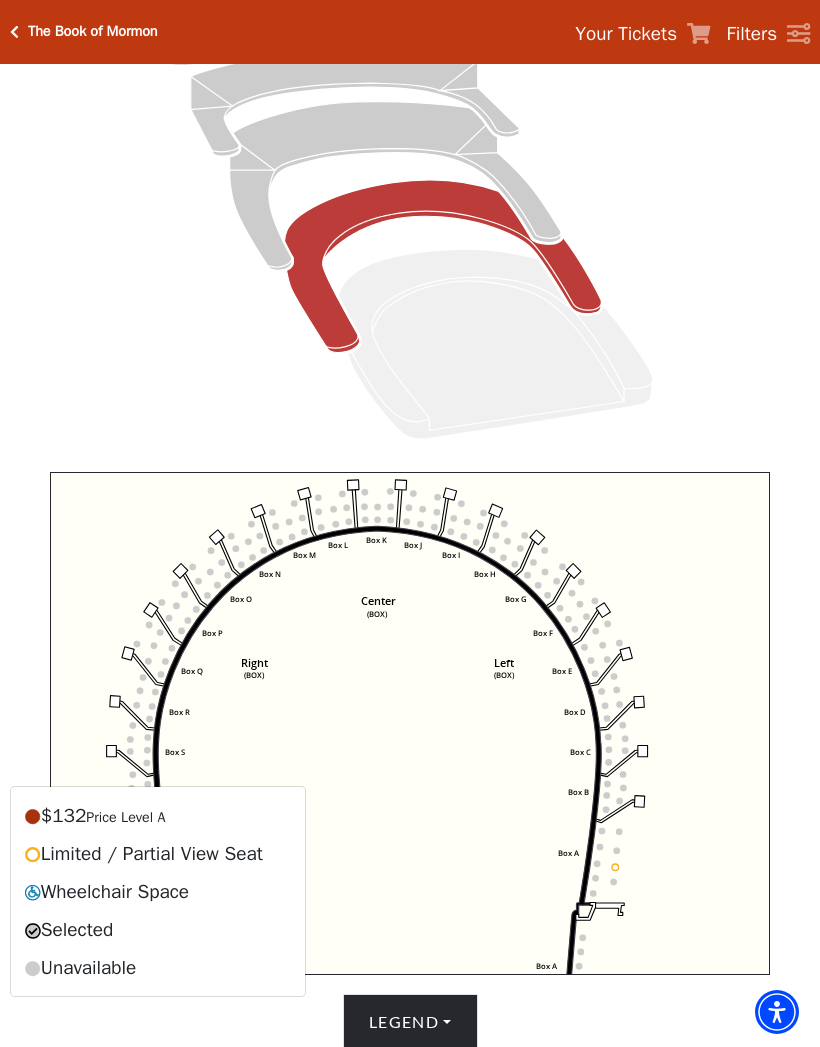 click on "$132  Price Level A" at bounding box center [158, 816] 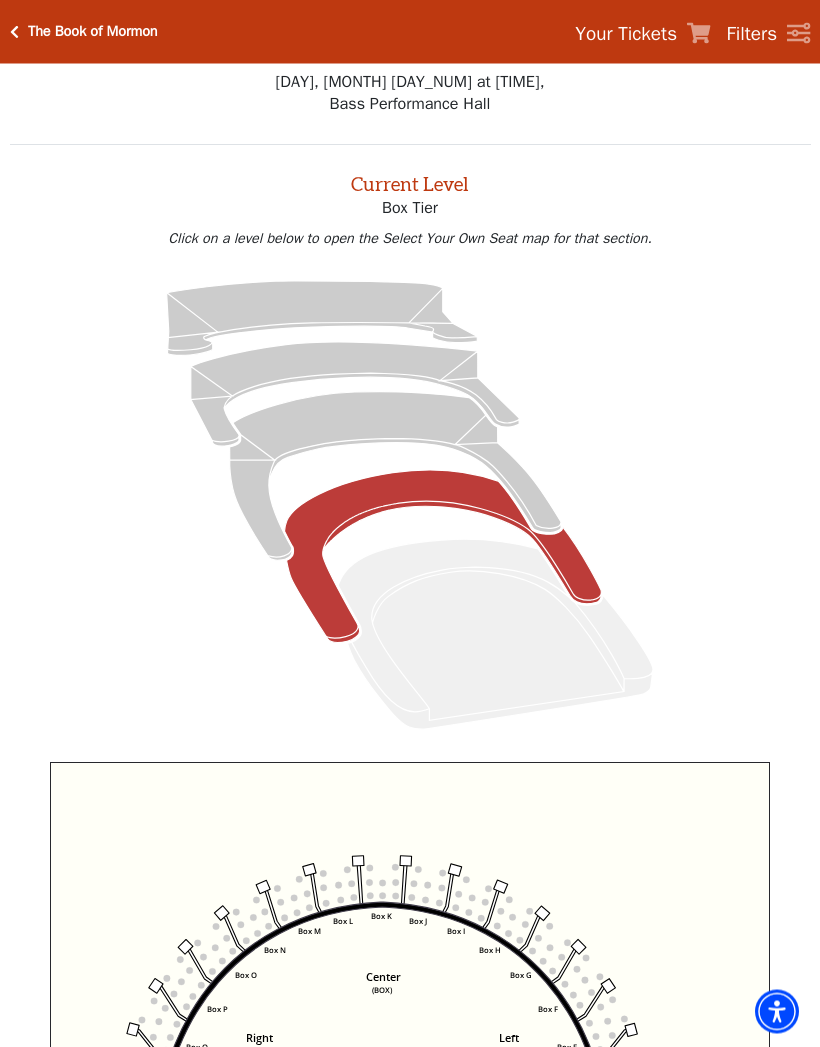 scroll, scrollTop: 0, scrollLeft: 0, axis: both 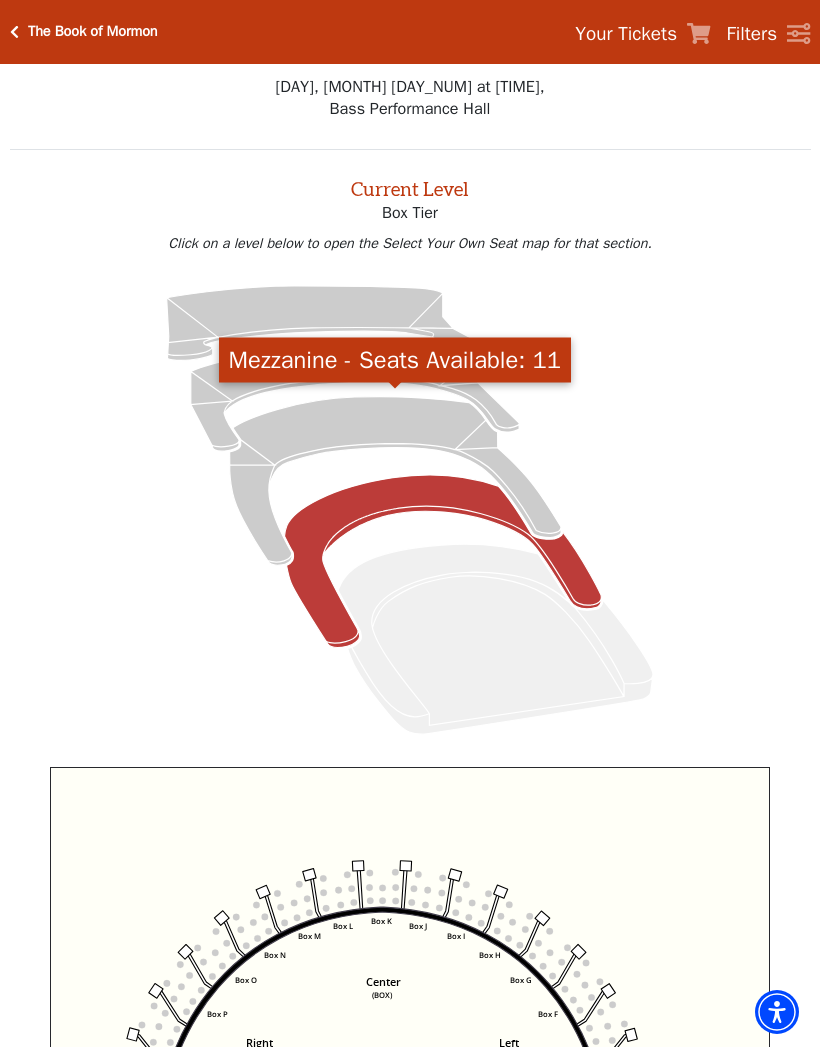 click 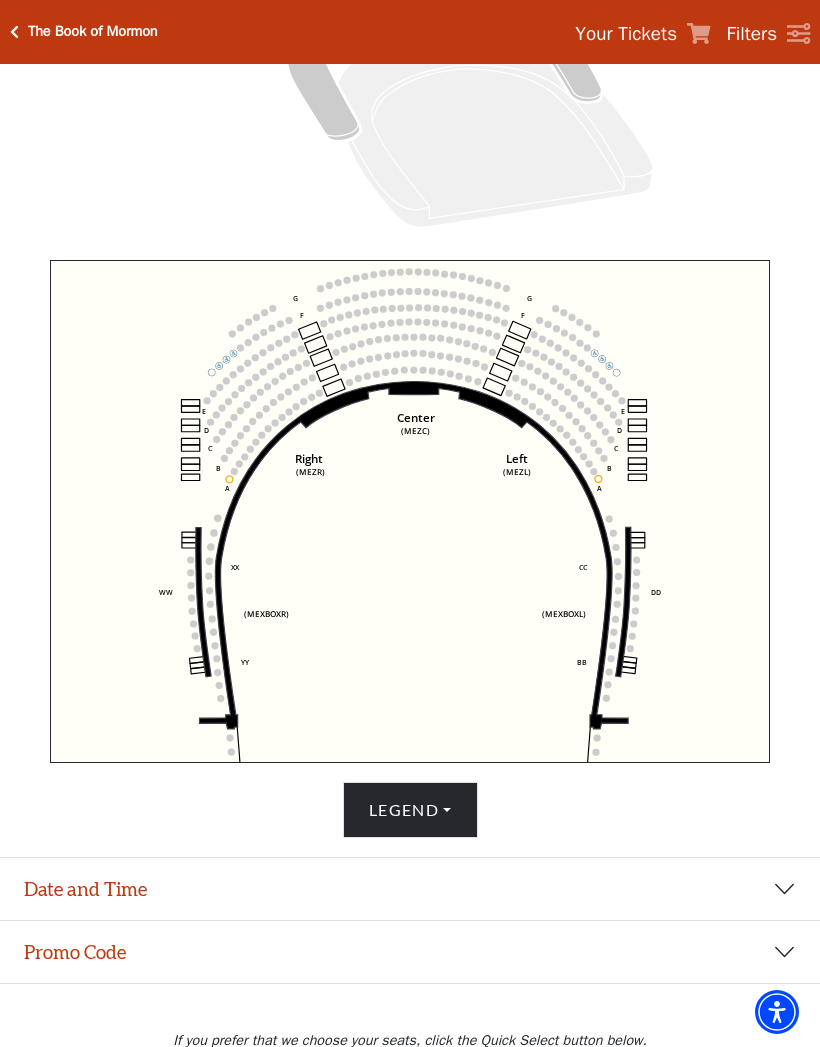 scroll, scrollTop: 557, scrollLeft: 0, axis: vertical 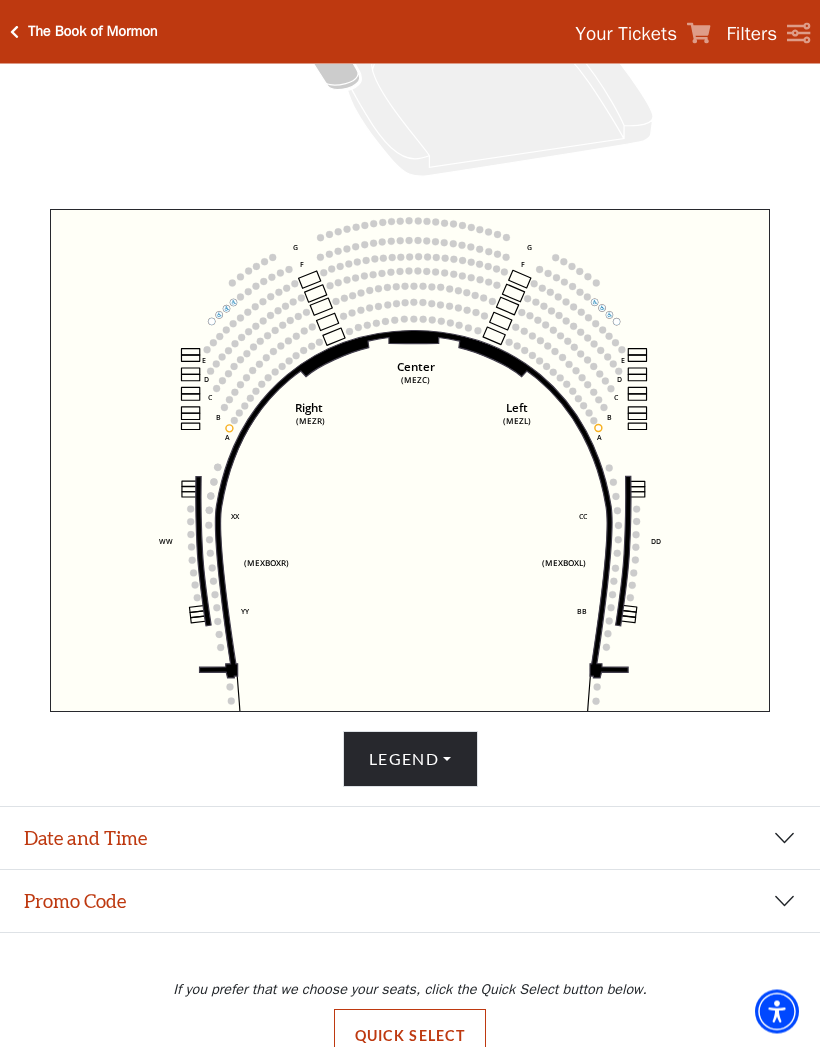 click on "Date and Time" at bounding box center (410, 839) 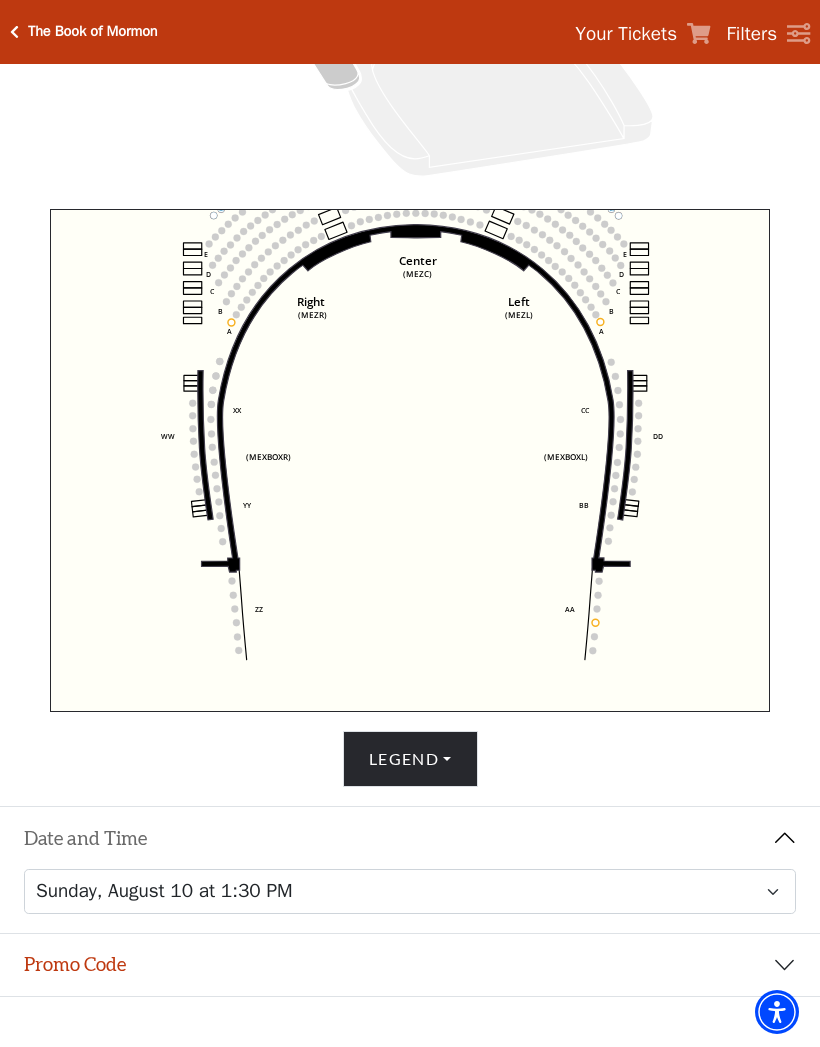 click on "Promo Code" at bounding box center [410, 965] 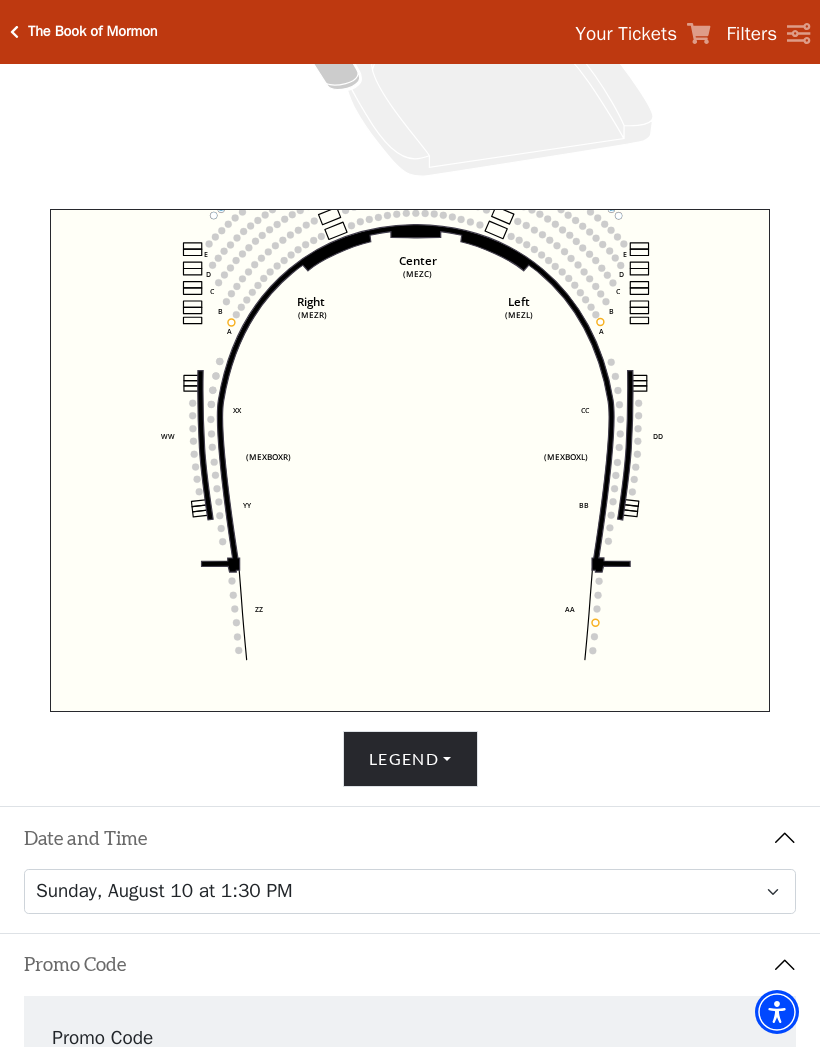 click on "Current Level   Mezzanine   Click on a level below to open the Select Your Own Seat map for that section.                                                                                                           Center   (MEZC)   Right   (MEZR)   Left   (MEZL)   (MEXBOXR)   (MEXBOXL)   XX   WW   CC   DD   YY   BB   ZZ   AA   G   F   E   D   G   F   C   B   A   E   D   C   B   A" at bounding box center (410, 190) 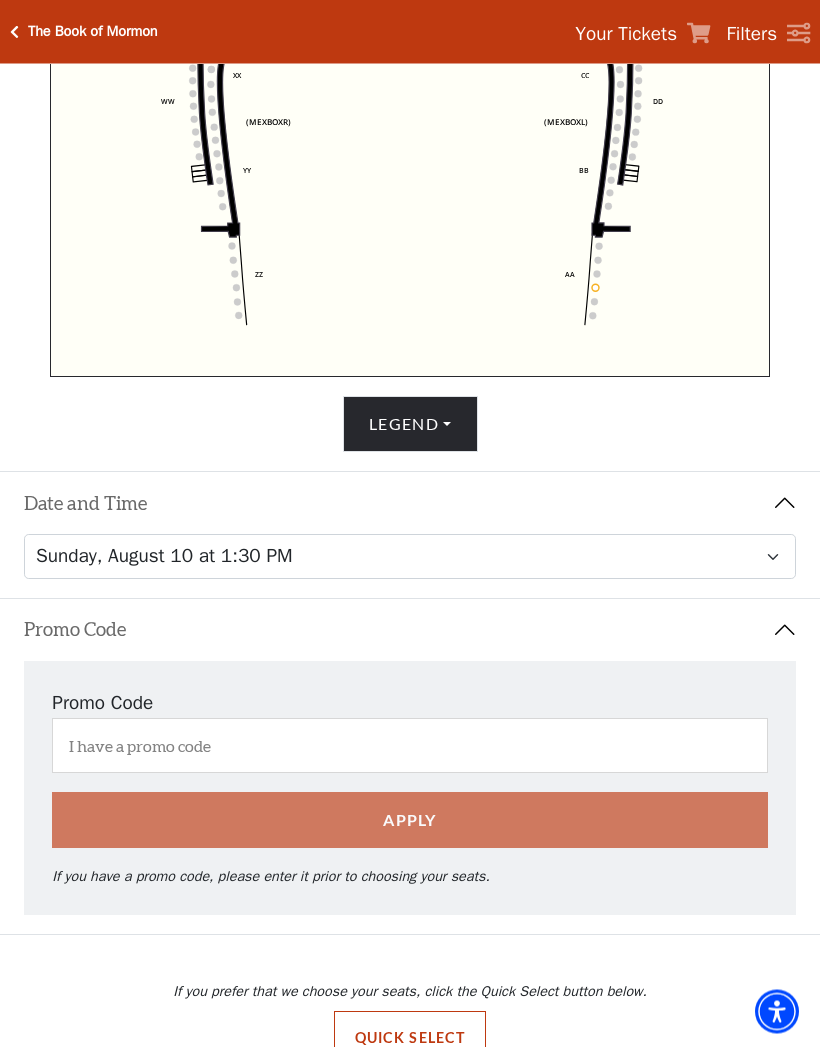 scroll, scrollTop: 892, scrollLeft: 0, axis: vertical 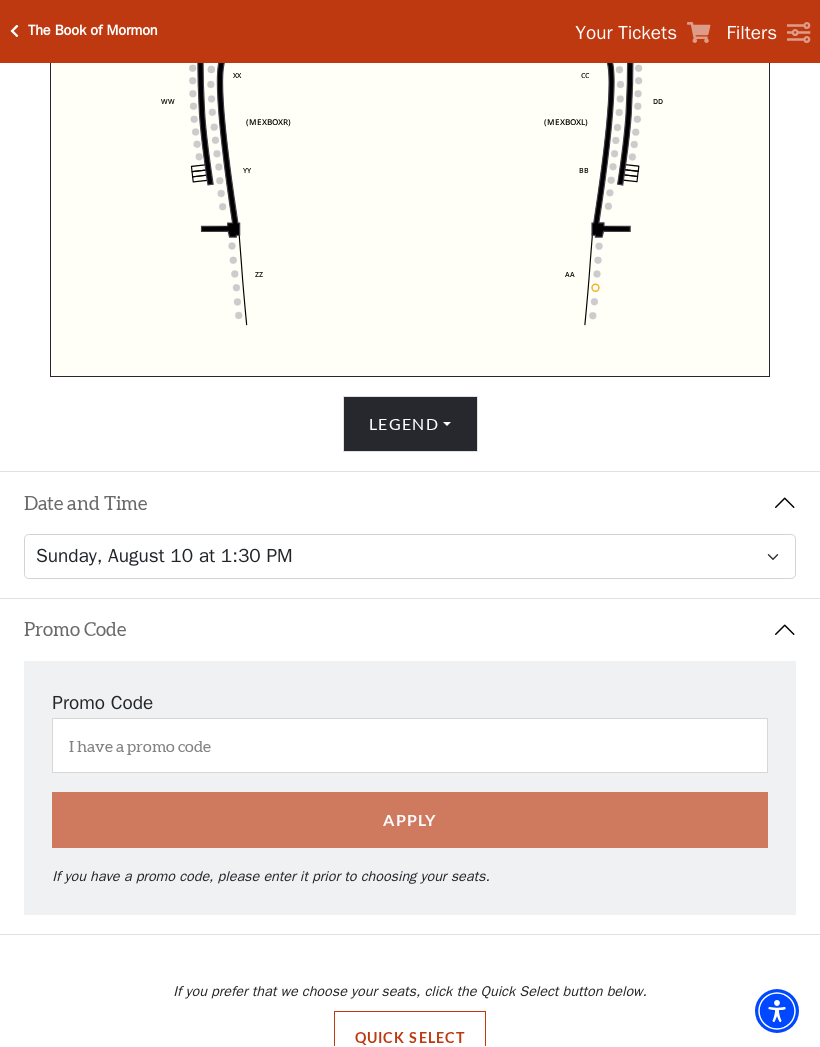click on "Quick Select" at bounding box center [410, 1039] 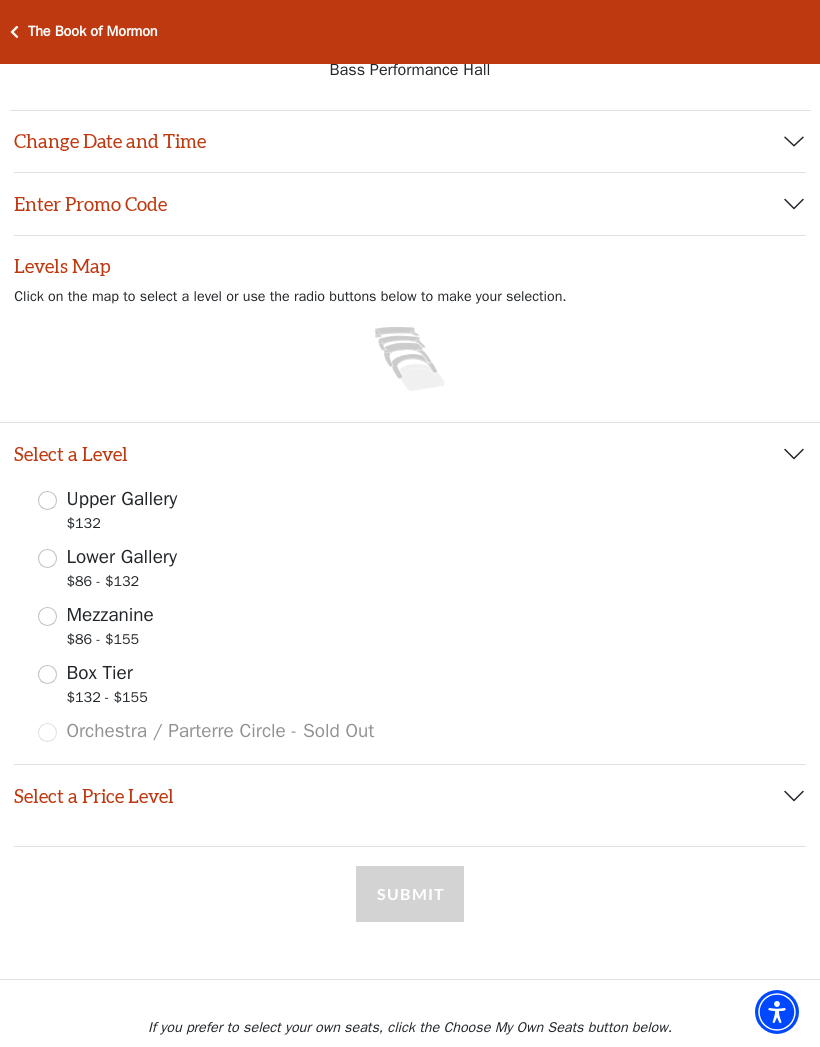 scroll, scrollTop: 43, scrollLeft: 0, axis: vertical 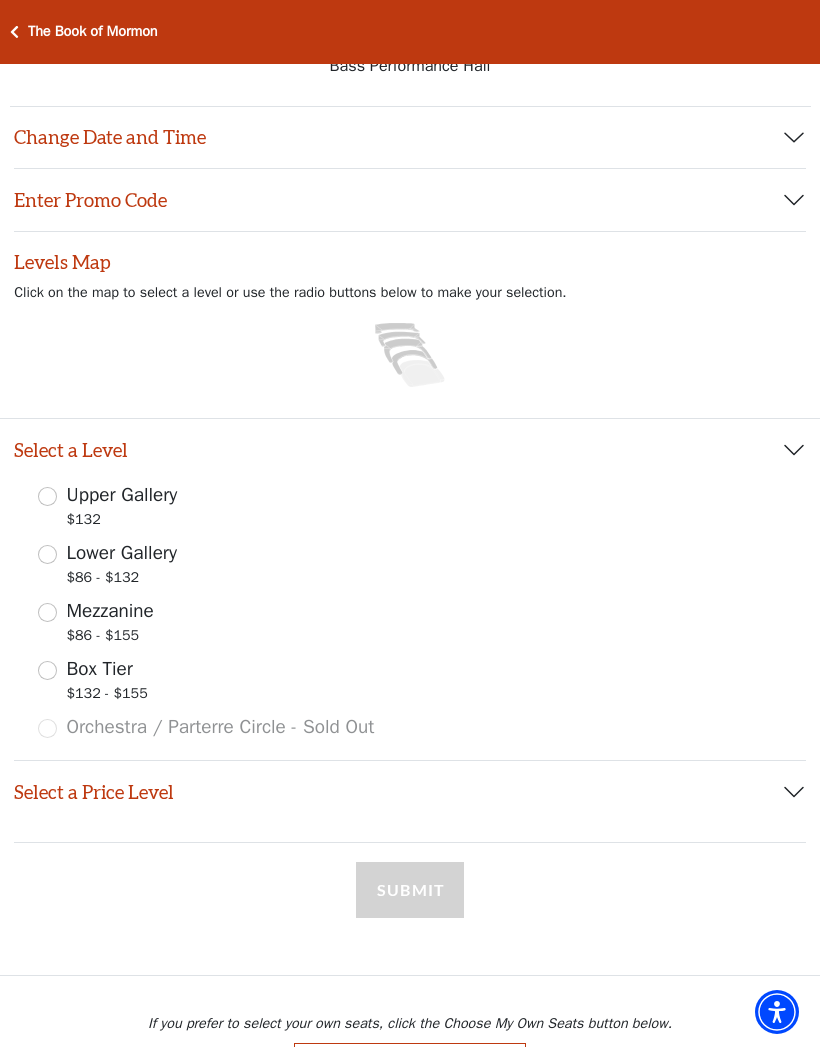 click on "Mezzanine     $86 - $155" at bounding box center [47, 612] 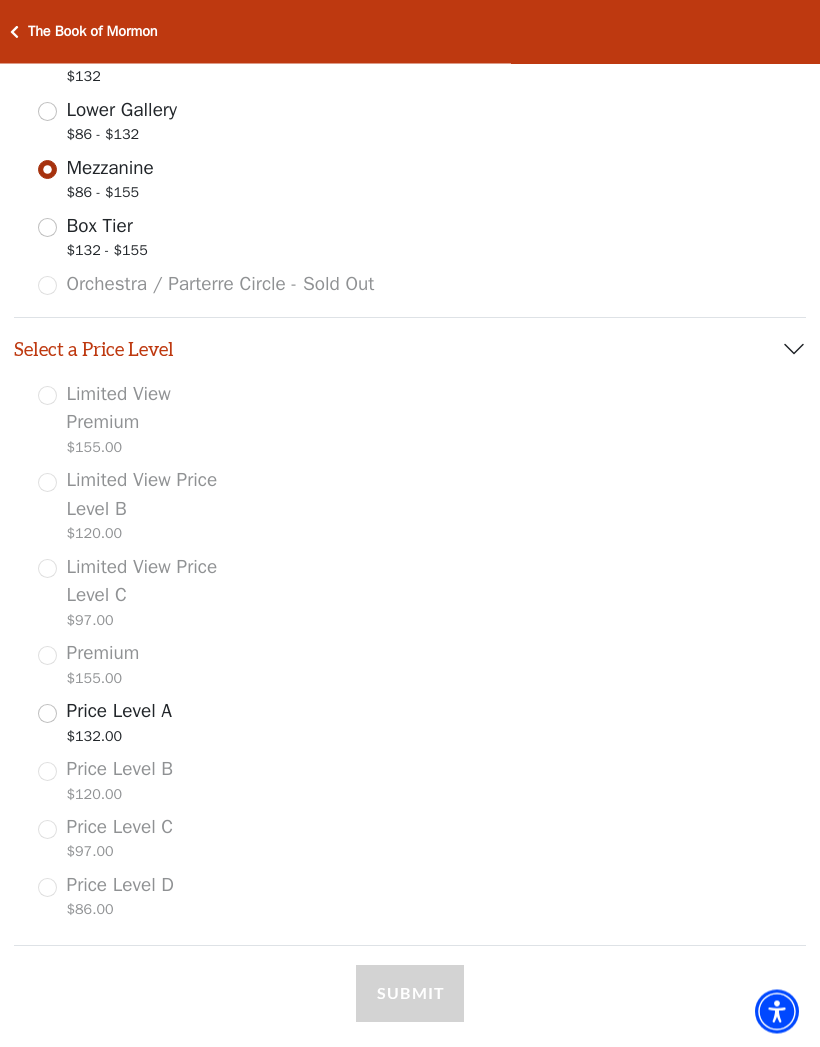 scroll, scrollTop: 488, scrollLeft: 0, axis: vertical 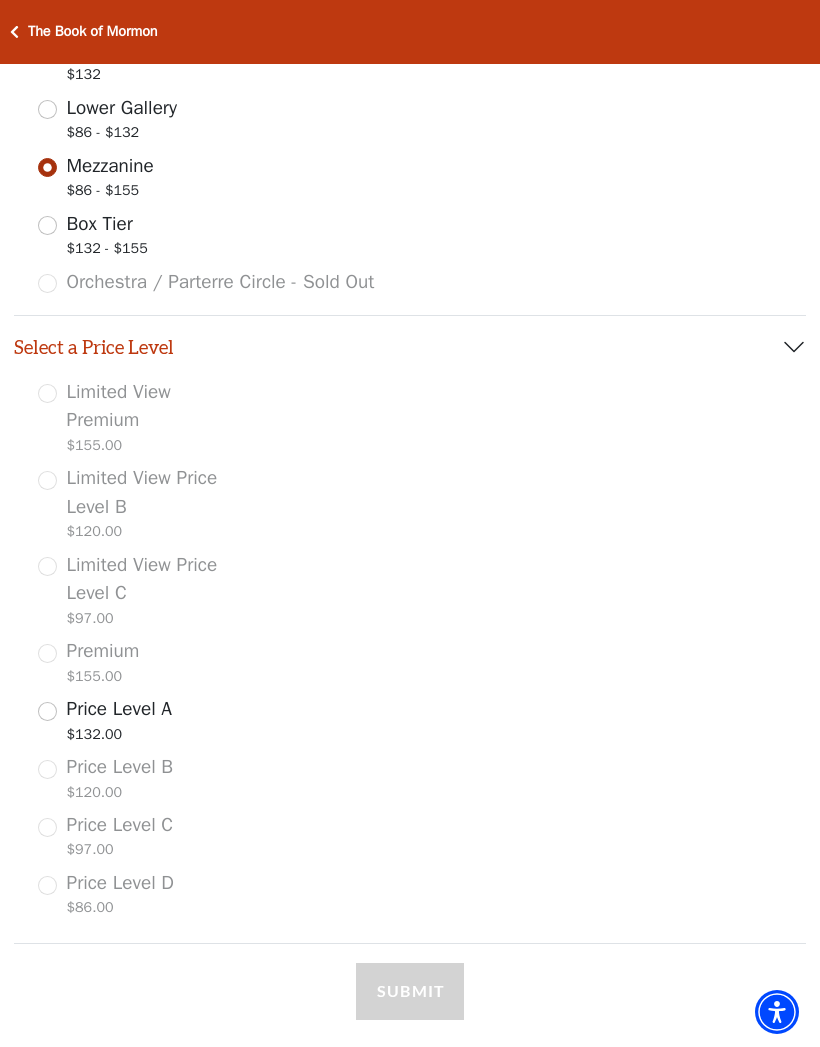 click on "Price Level A $132.00" at bounding box center (47, 711) 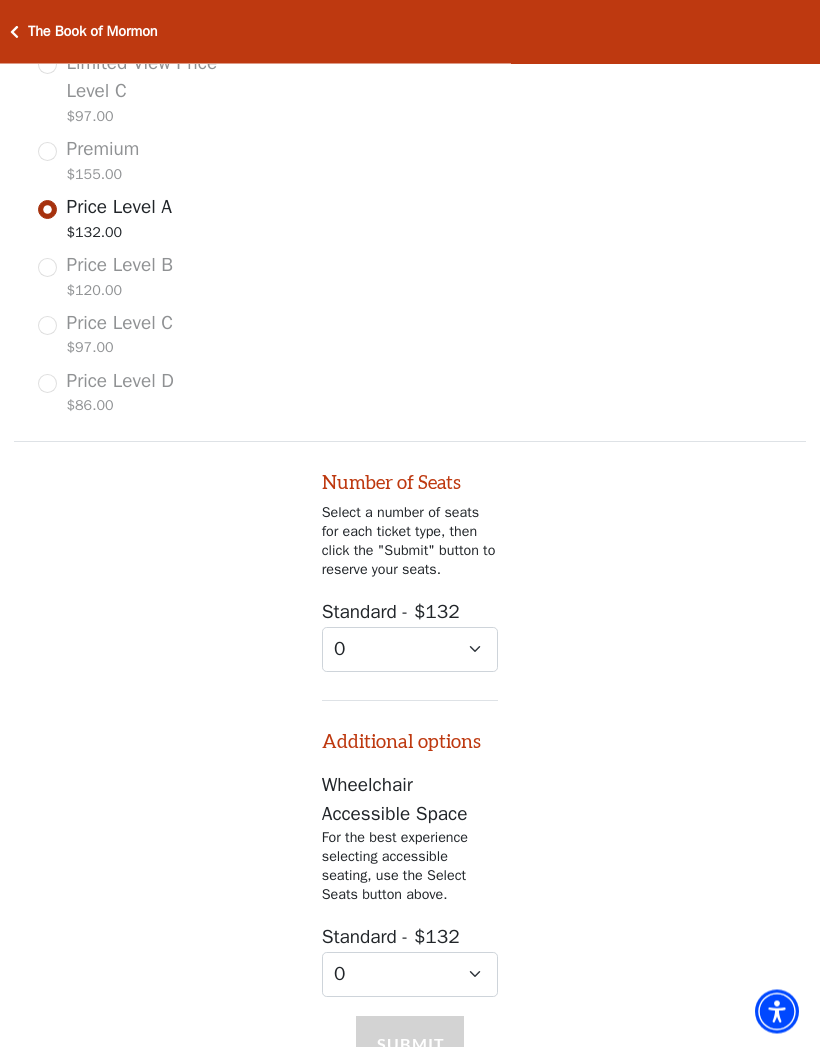 scroll, scrollTop: 1101, scrollLeft: 0, axis: vertical 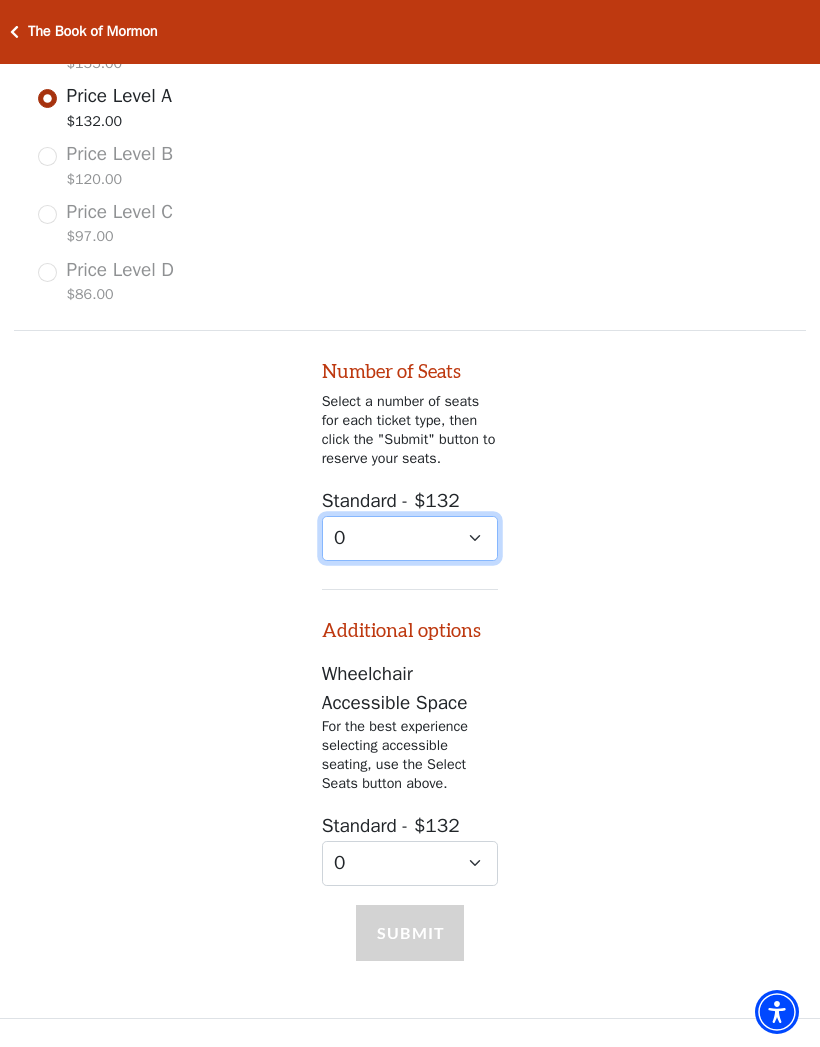 click on "0 1 2 3 4 5 6 7 8 9" at bounding box center [410, 538] 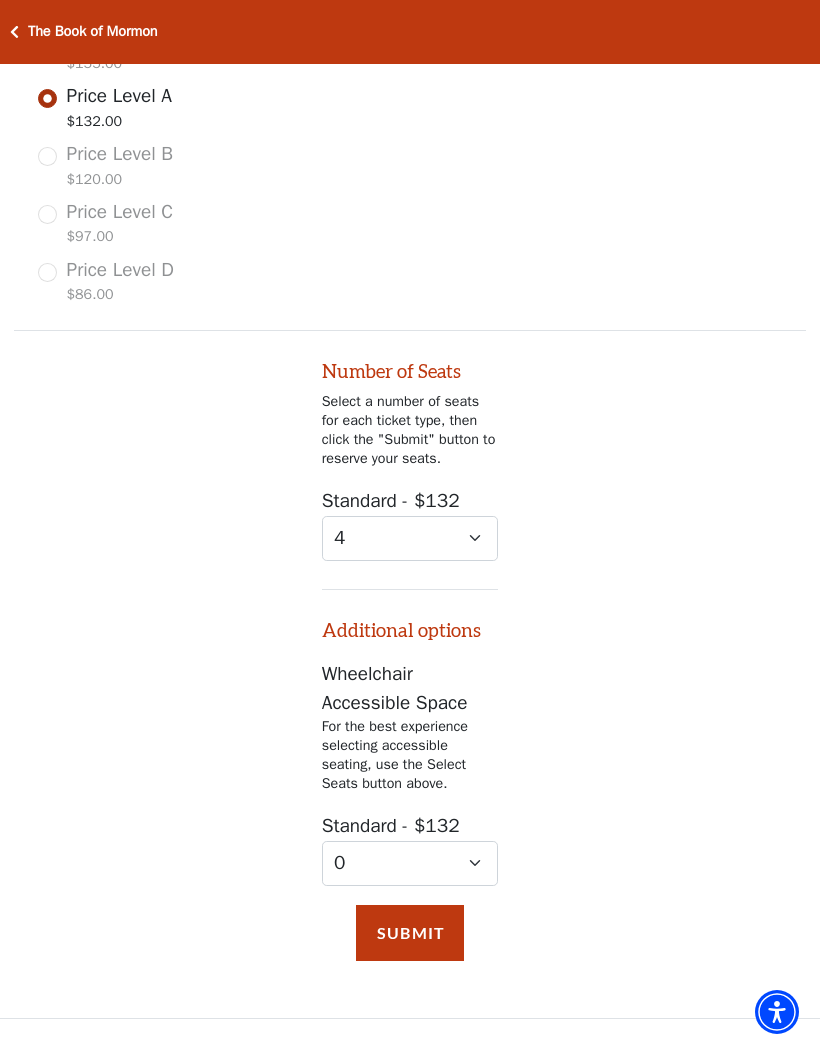 click on "Choose My Own Seats" at bounding box center [410, 1112] 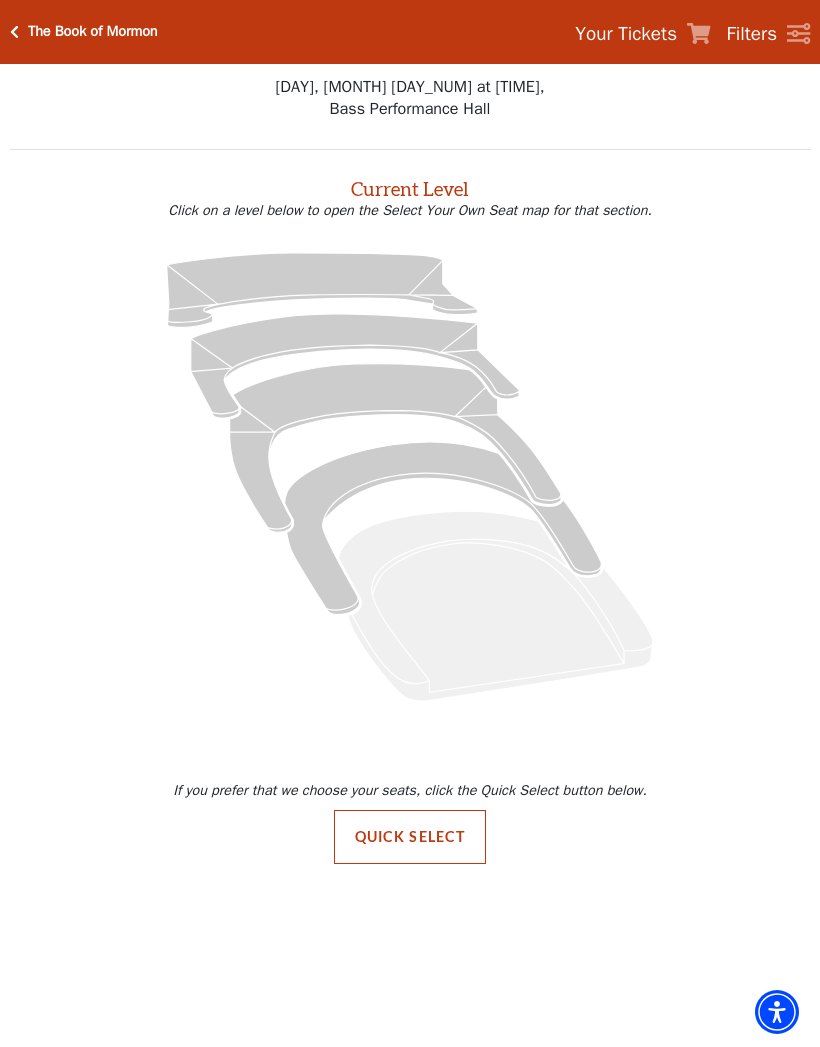 scroll, scrollTop: 0, scrollLeft: 0, axis: both 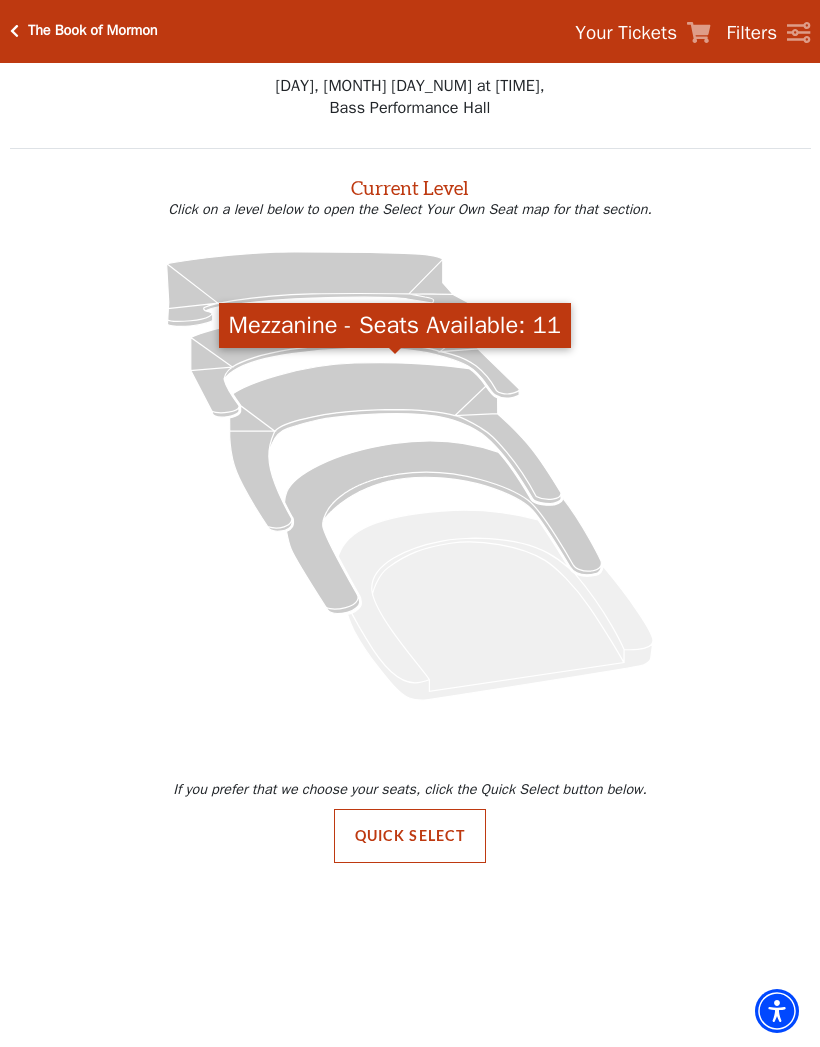 click 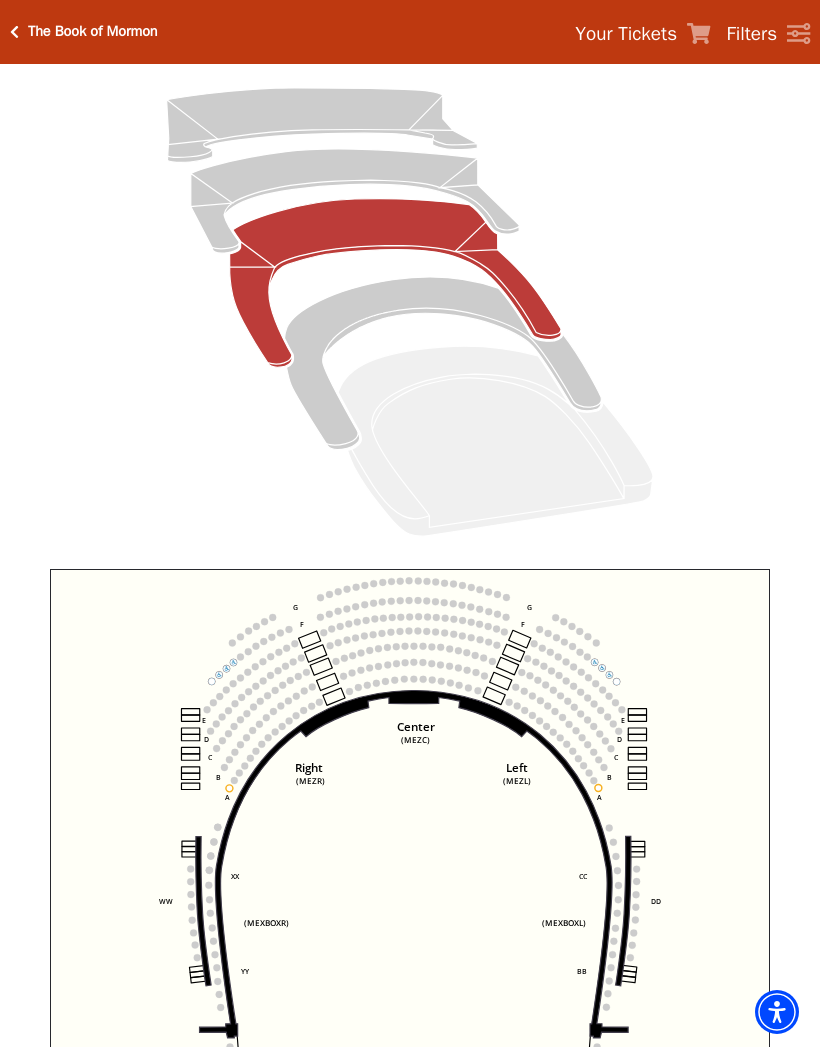 scroll, scrollTop: 204, scrollLeft: 0, axis: vertical 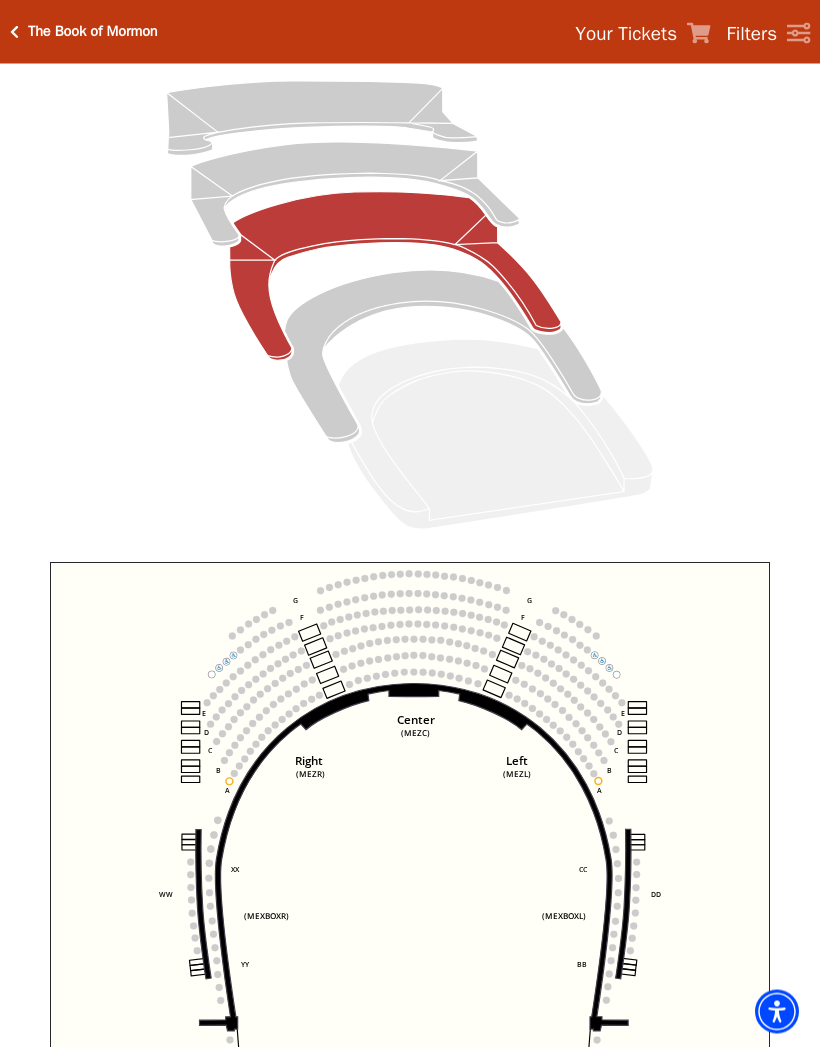 click on "(MEZC)" 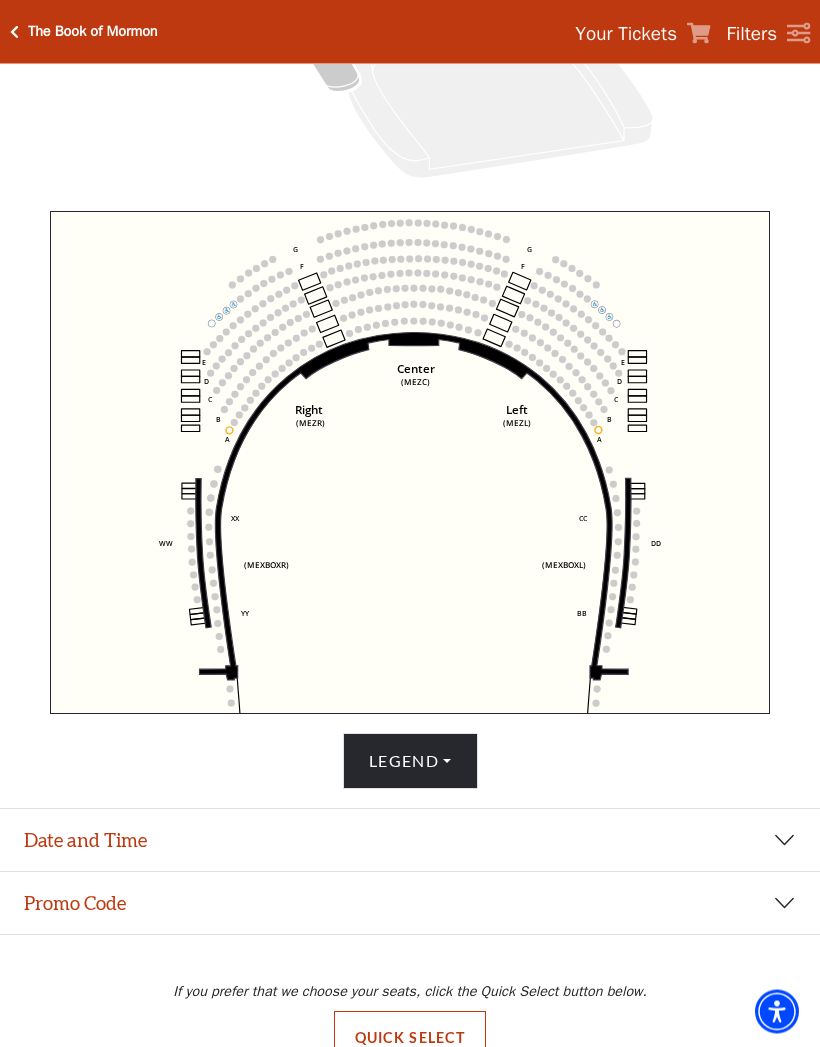 scroll, scrollTop: 557, scrollLeft: 0, axis: vertical 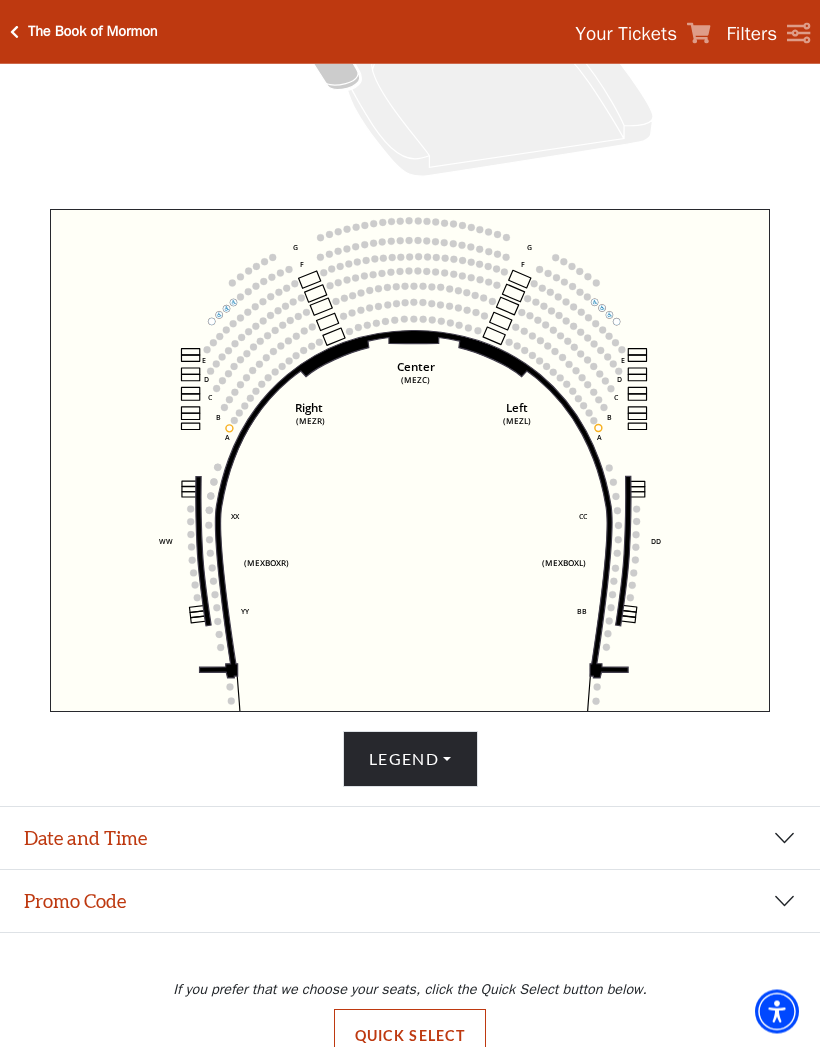 click on "Legend" at bounding box center [410, 760] 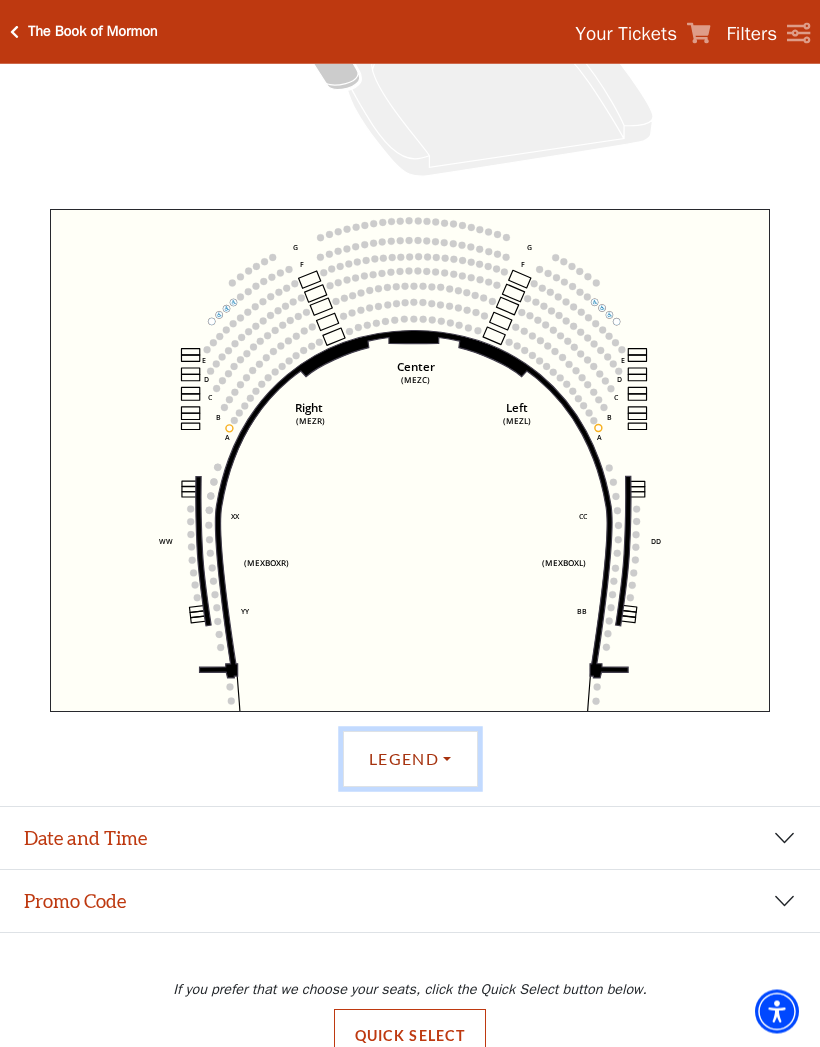 scroll, scrollTop: 557, scrollLeft: 0, axis: vertical 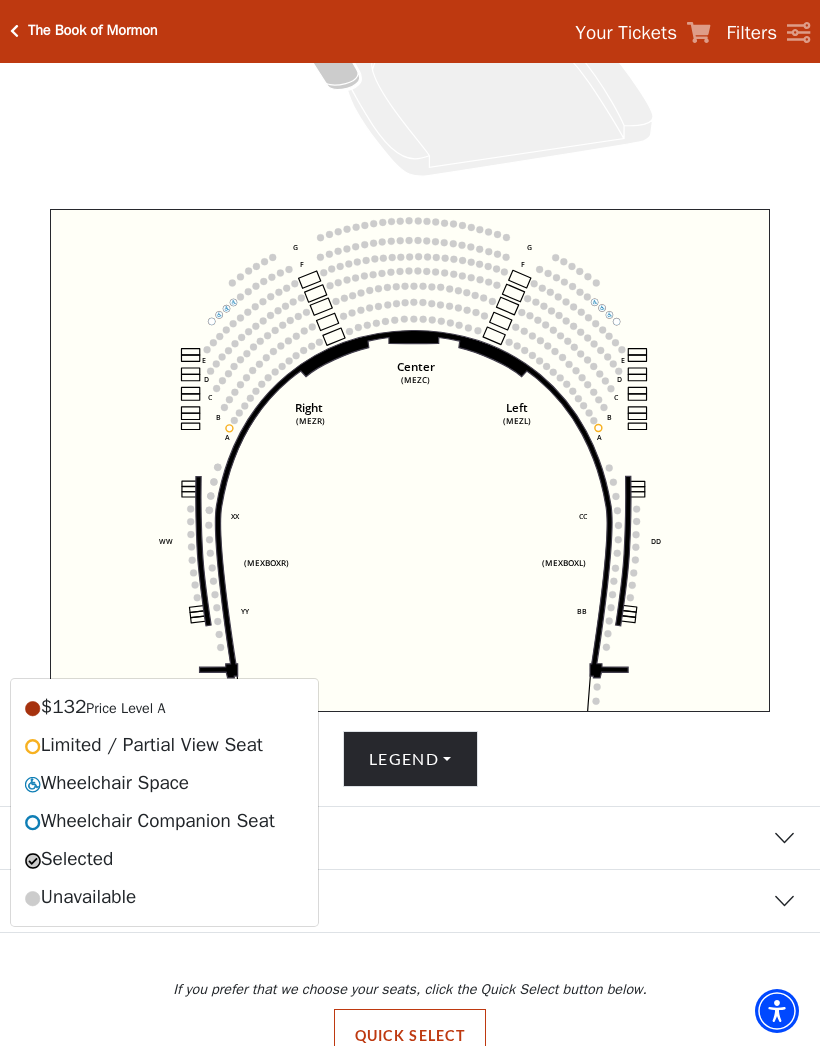 click on "Date and Time" at bounding box center (410, 839) 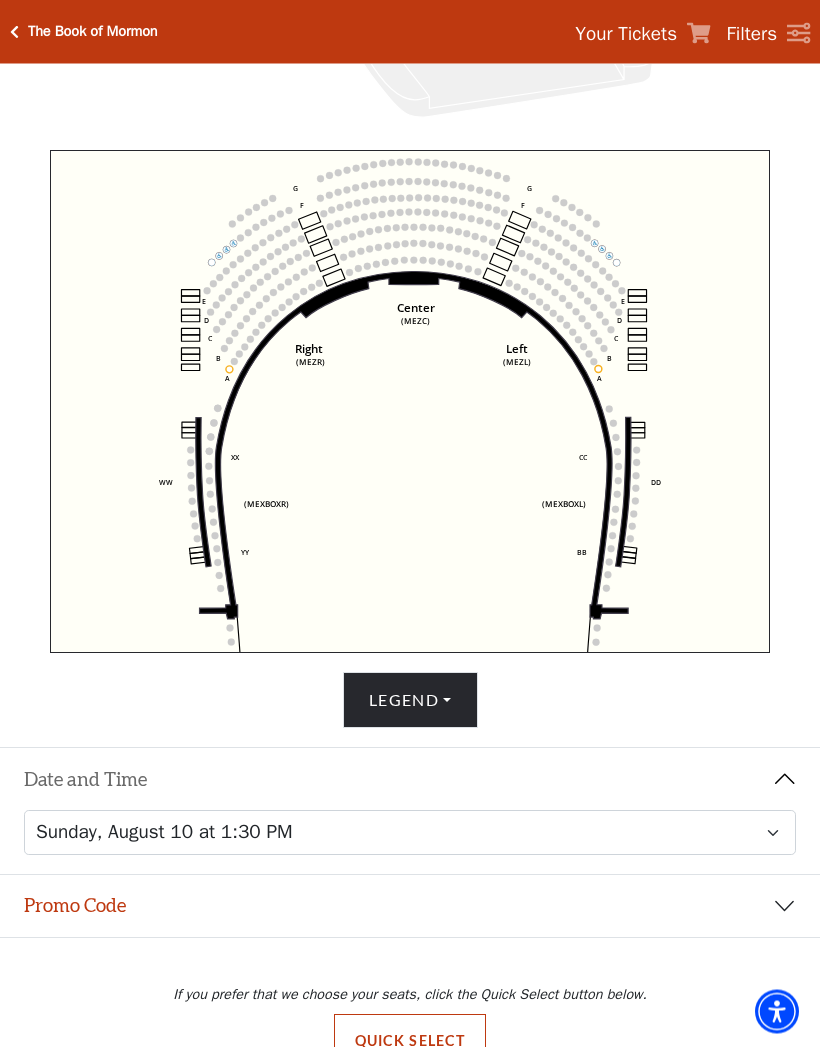 scroll, scrollTop: 621, scrollLeft: 0, axis: vertical 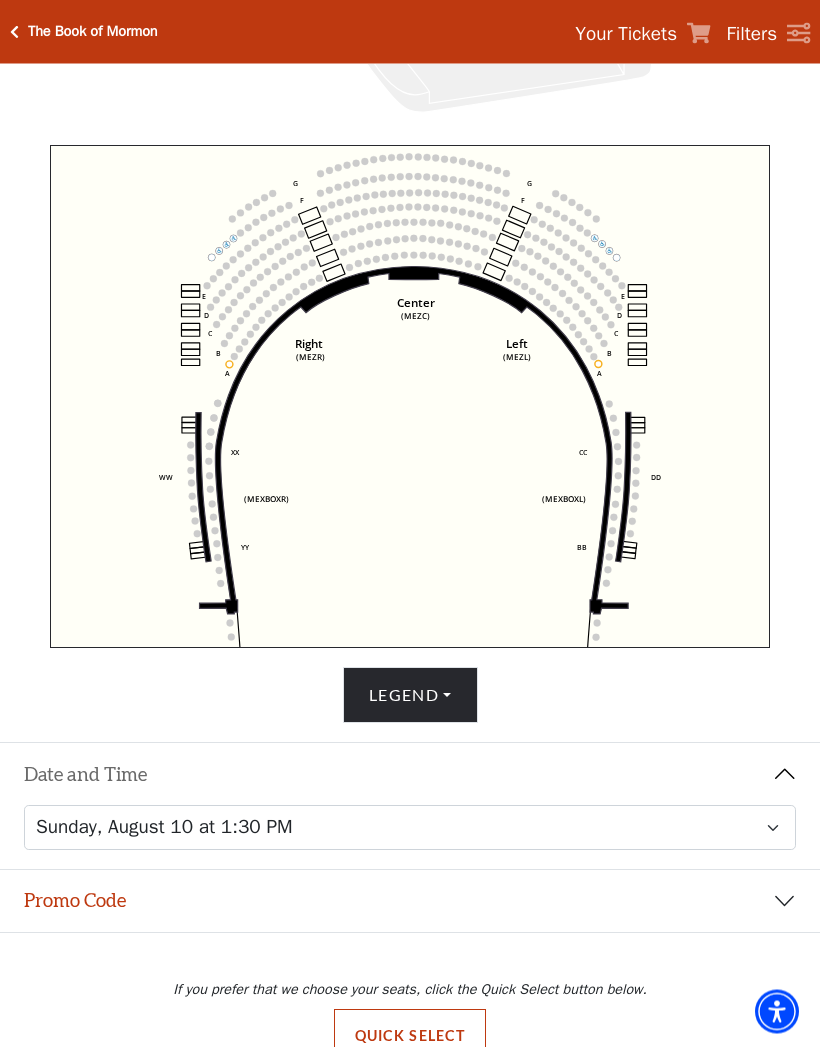 click on "Quick Select" at bounding box center [410, 1037] 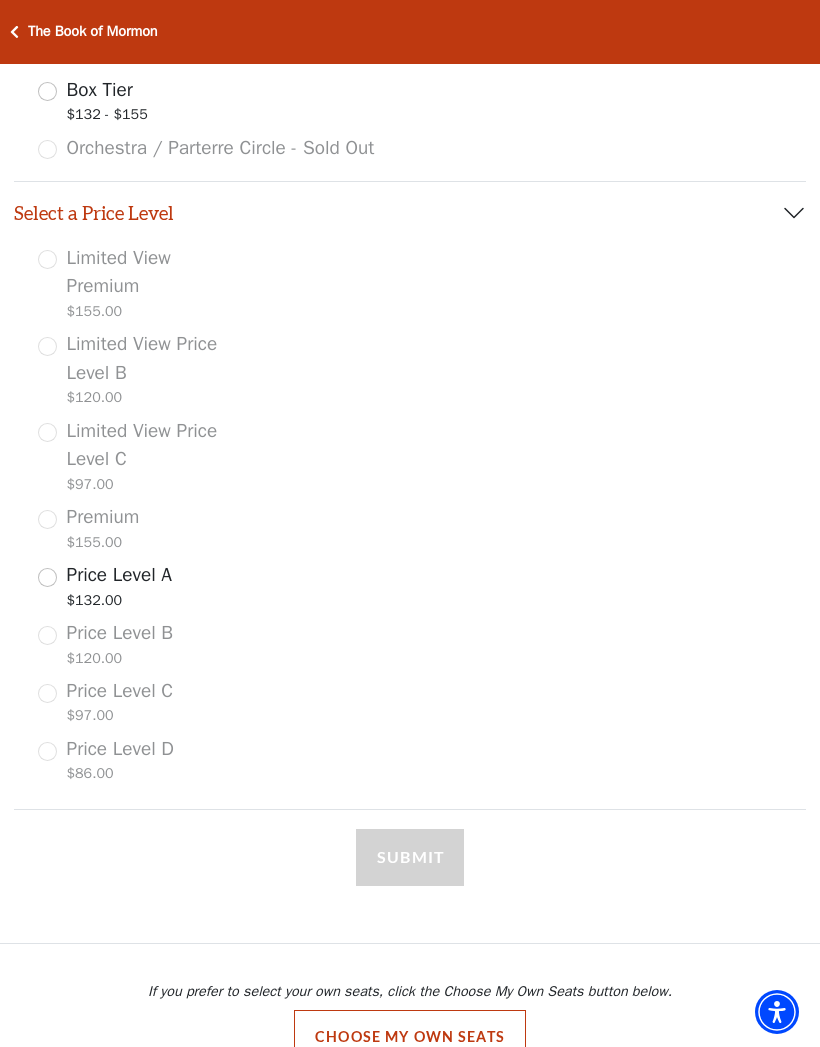scroll, scrollTop: 558, scrollLeft: 0, axis: vertical 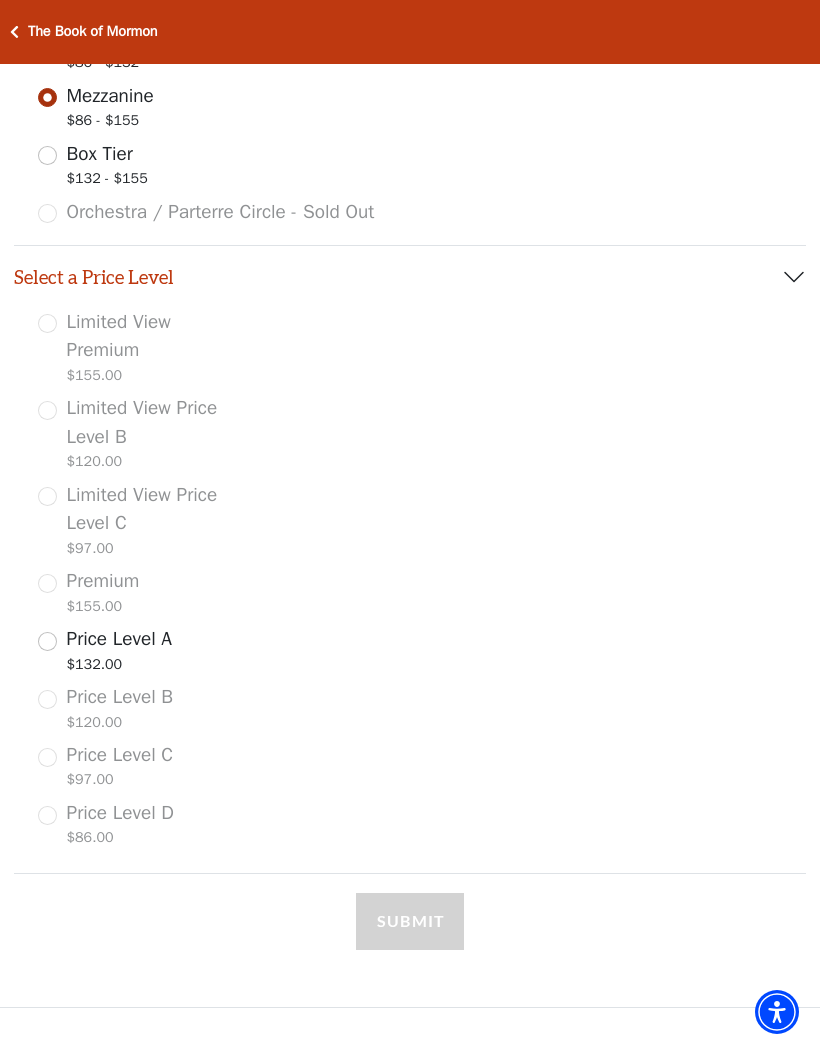 click on "Price Level A $132.00" at bounding box center (47, 641) 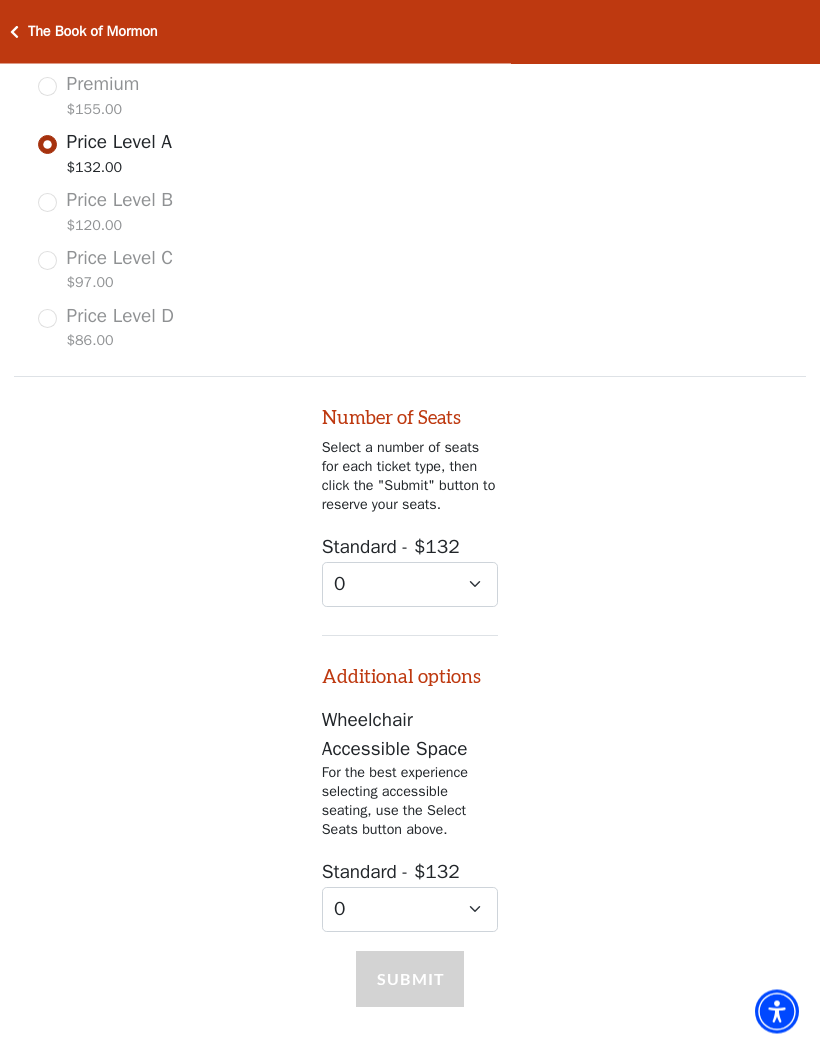 scroll, scrollTop: 1101, scrollLeft: 0, axis: vertical 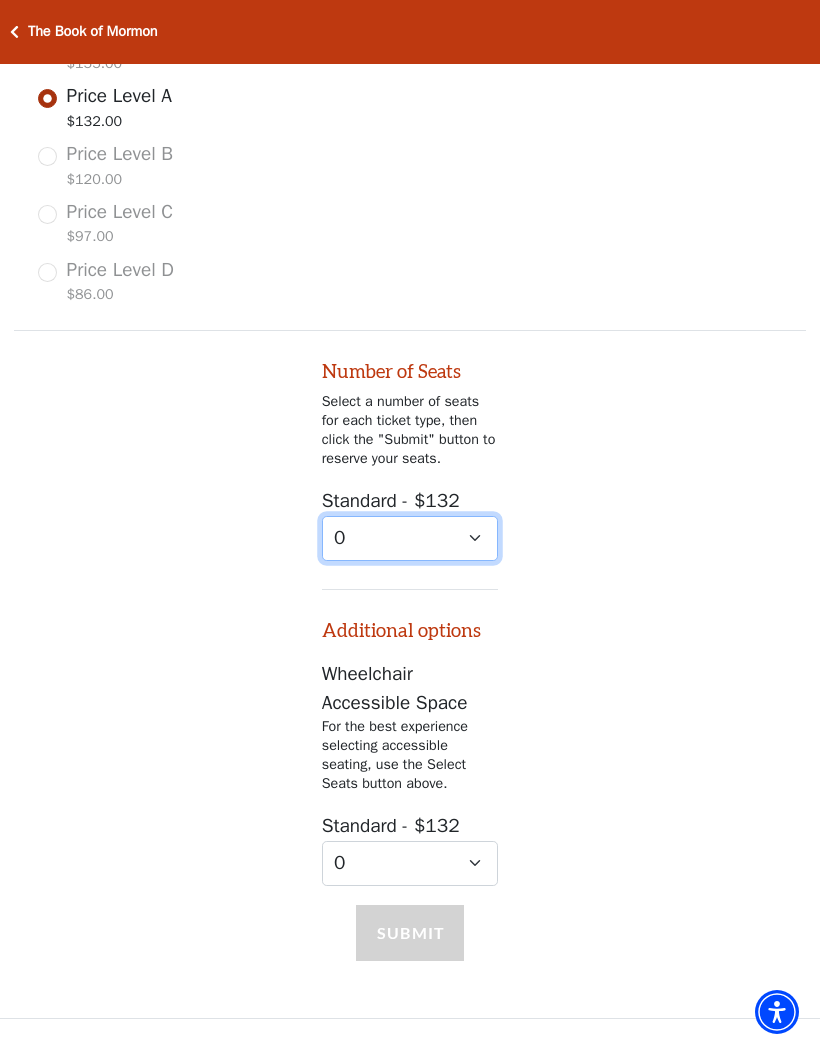 click on "0 1 2 3 4 5 6 7 8 9" at bounding box center [410, 538] 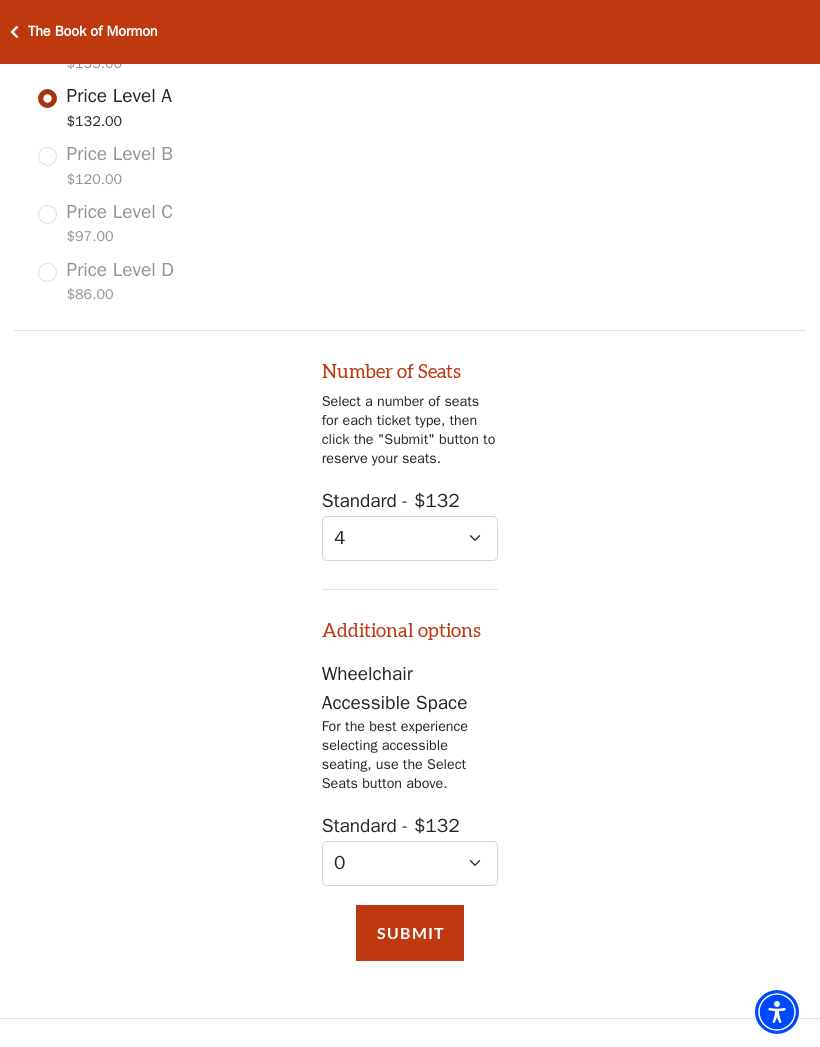 click on "Submit" at bounding box center [410, 933] 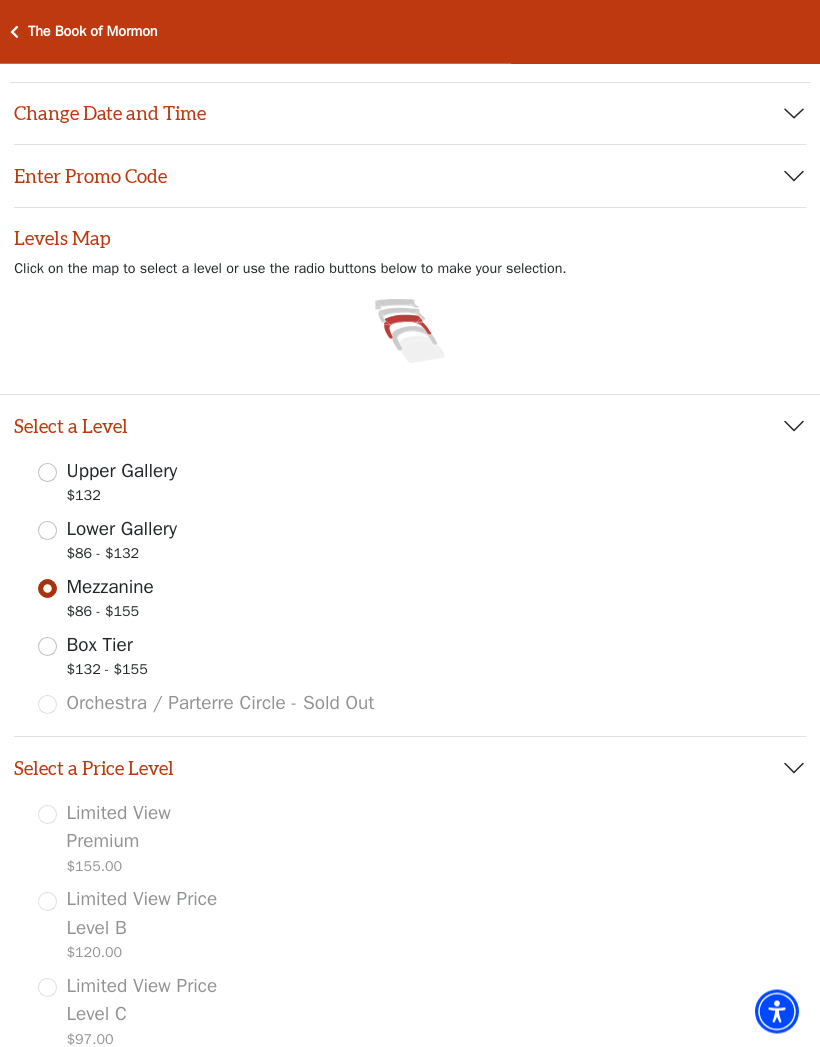 scroll, scrollTop: 0, scrollLeft: 0, axis: both 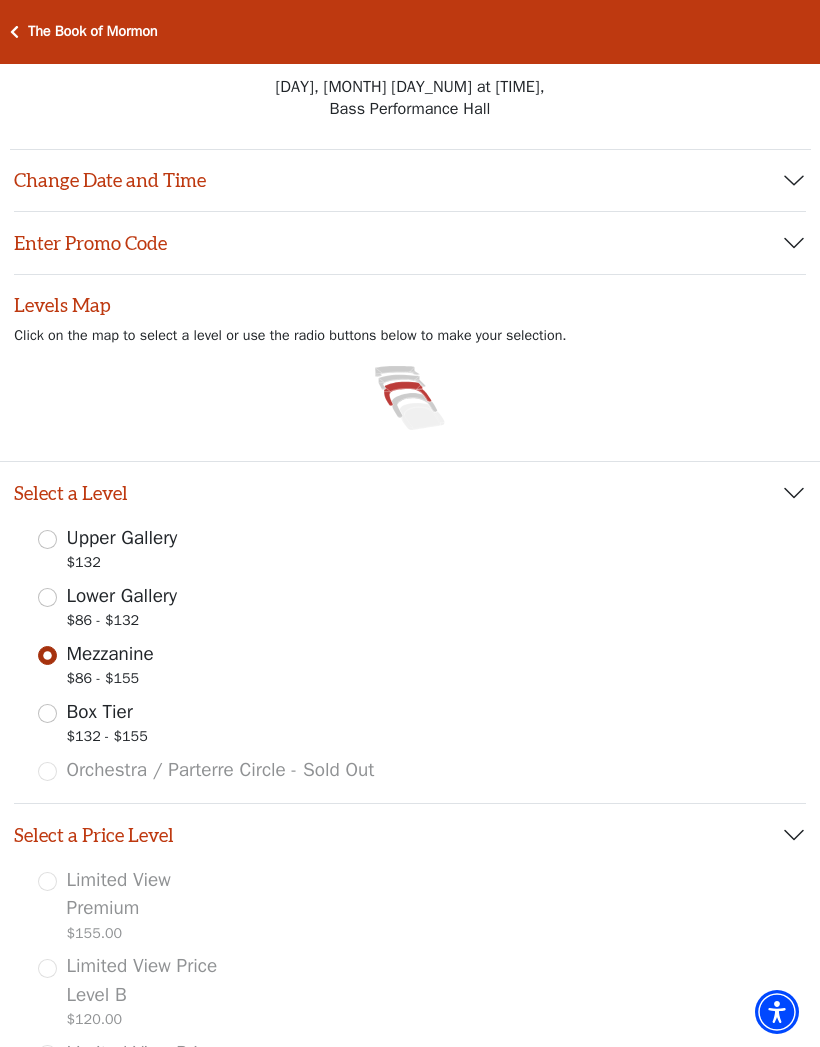 click 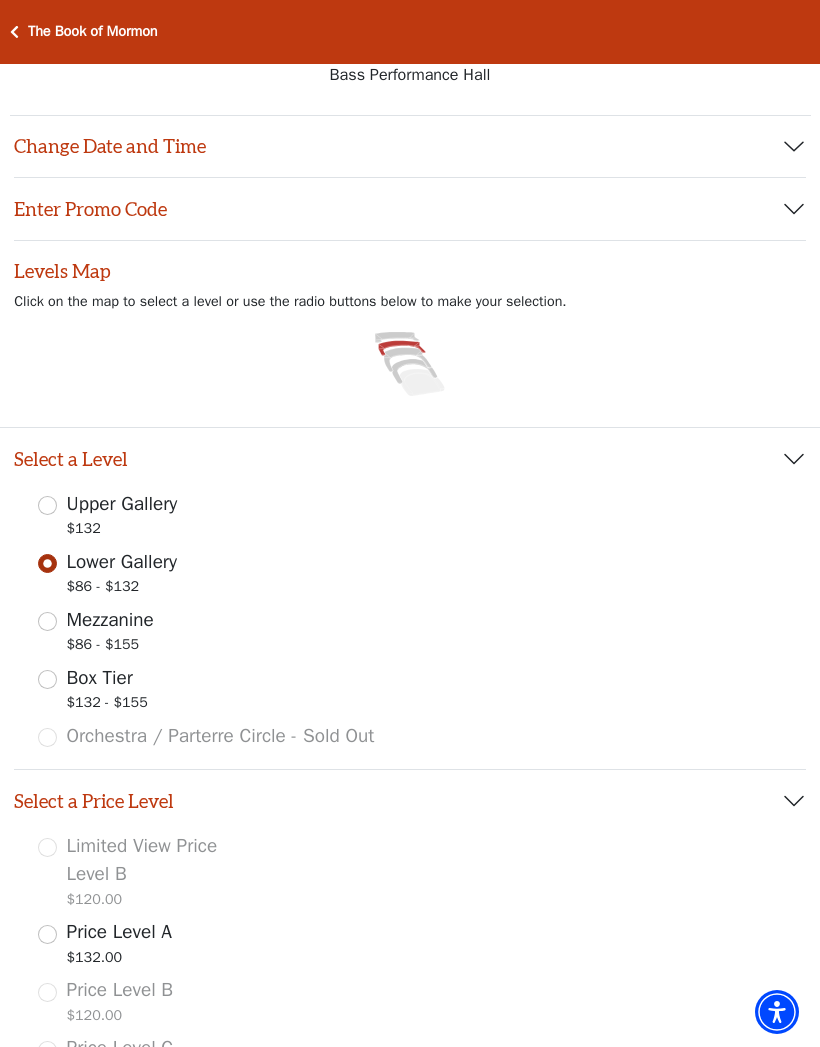 scroll, scrollTop: 0, scrollLeft: 0, axis: both 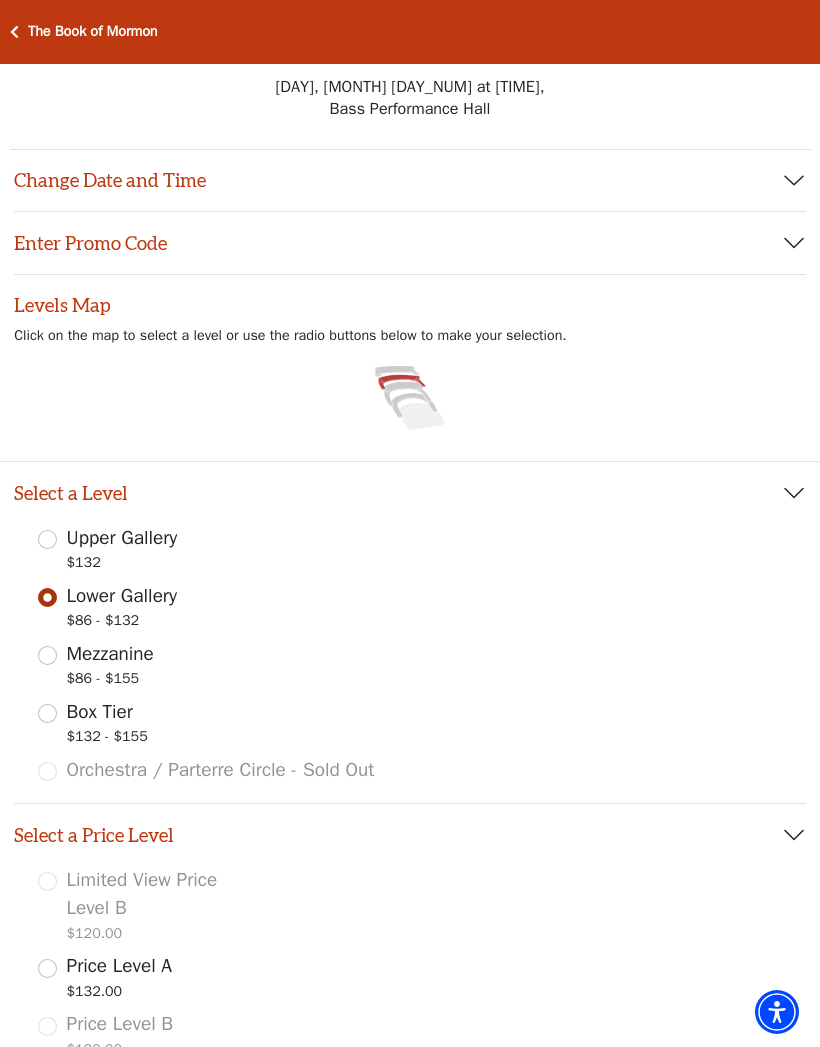 click 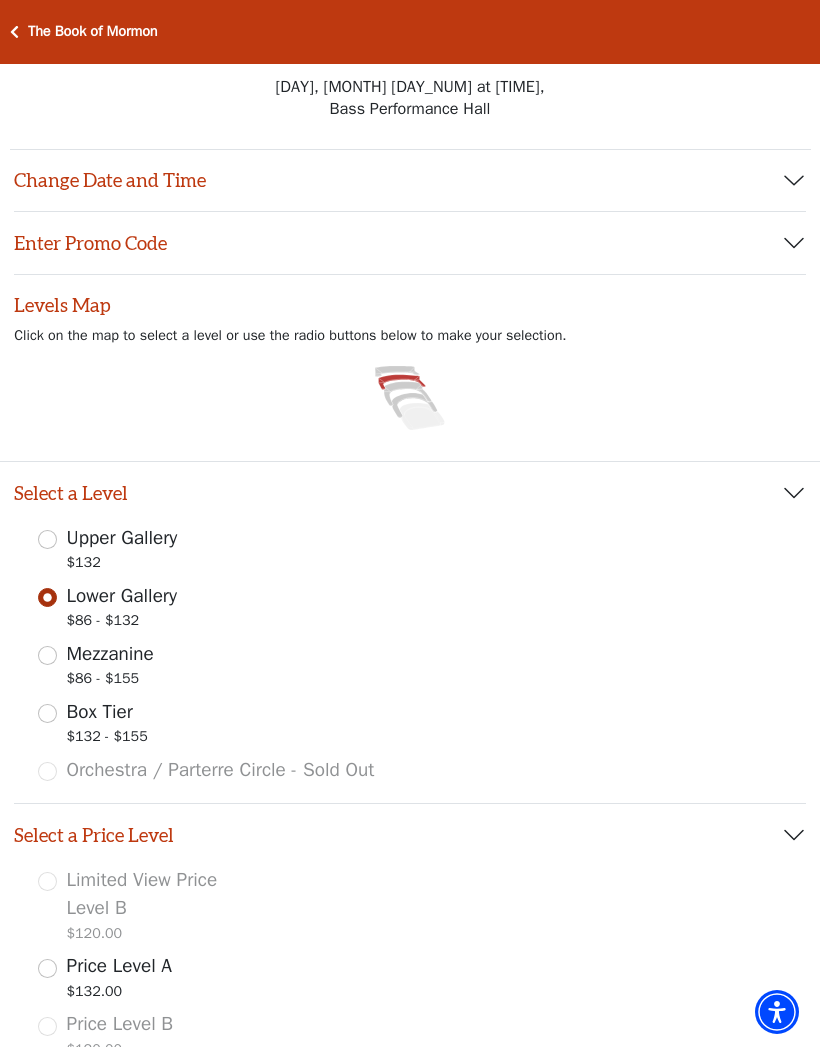 click 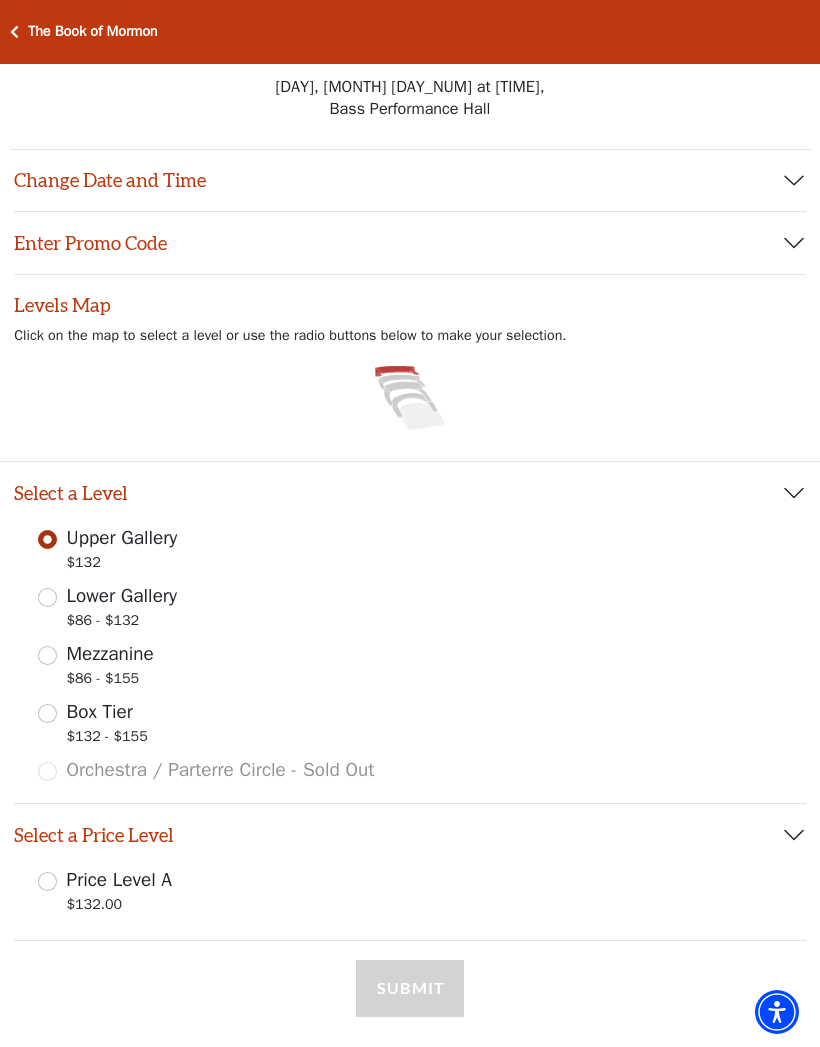 click 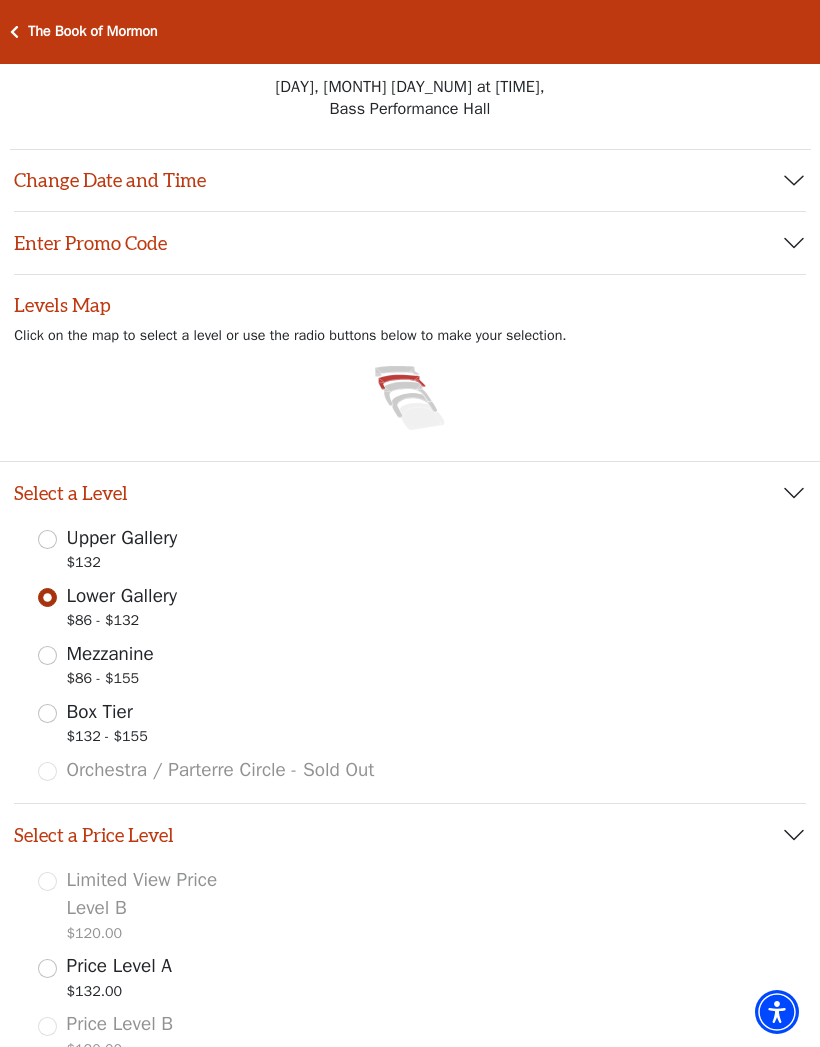click on "Choose My Seats
Quick Select
Date and Time   Friday, August 8 at 7:30 PM Saturday, August 9 at 1:30 PM Saturday, August 9 at 7:30 PM Sunday, August 10 at 1:30 PM Sunday, August 10 at 6:30 PM   Promo Code     Apply         If you have a promo code, please enter it prior to choosing your seats.
Change Date and Time
Friday, August 8 at 7:30 PM Saturday, August 9 at 1:30 PM Saturday, August 9 at 7:30 PM Sunday, August 10 at 1:30 PM Sunday, August 10 at 6:30 PM
Enter Promo Code
Promo Code     Apply         If you have a promo code, please enter it prior to choosing your seats.   Levels Map   Click on the map to select a level or use the radio buttons below to make your selection.   Images representing the levels that are in the facility             Select a level     Upper Gallery     $132   Lower Gallery     $86 - $132" at bounding box center (410, 856) 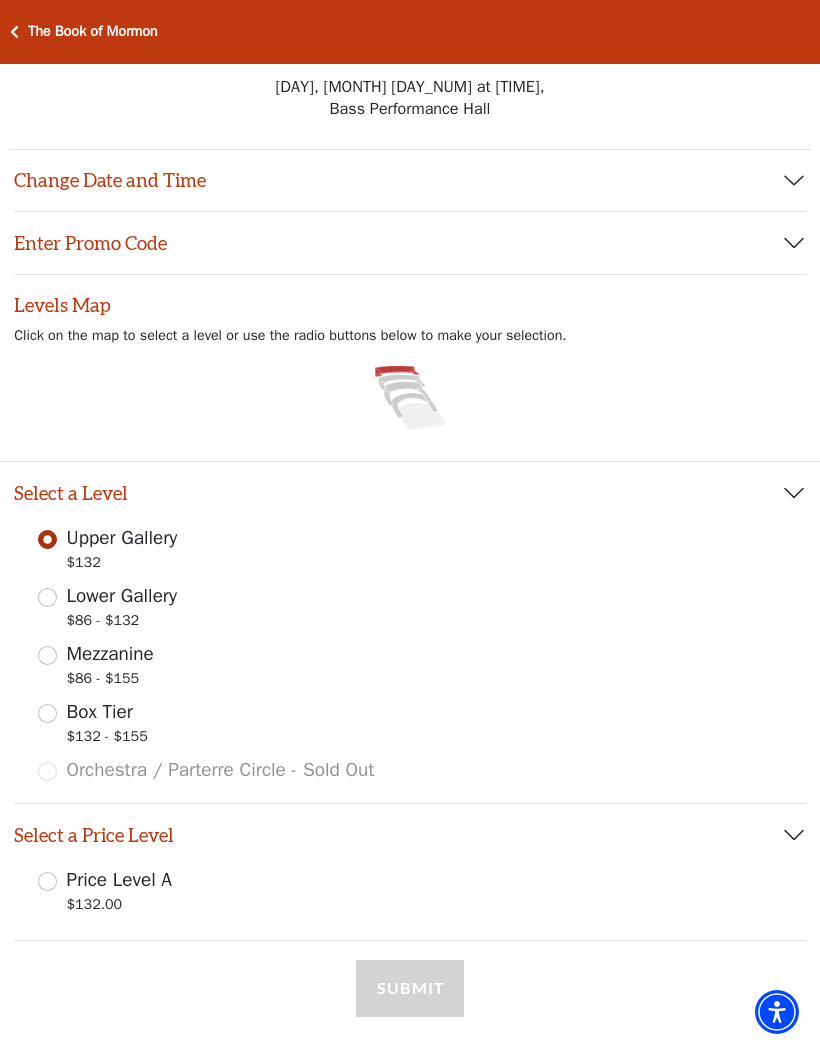 click on "Images representing the levels that are in the facility
Select a Level
Upper Gallery     $132   Lower Gallery     $86 - $132   Mezzanine     $86 - $155   Box Tier     $132 - $155   Orchestra / Parterre Circle    - Sold Out
Select a Price Level
Price Level A $132.00" at bounding box center [410, 652] 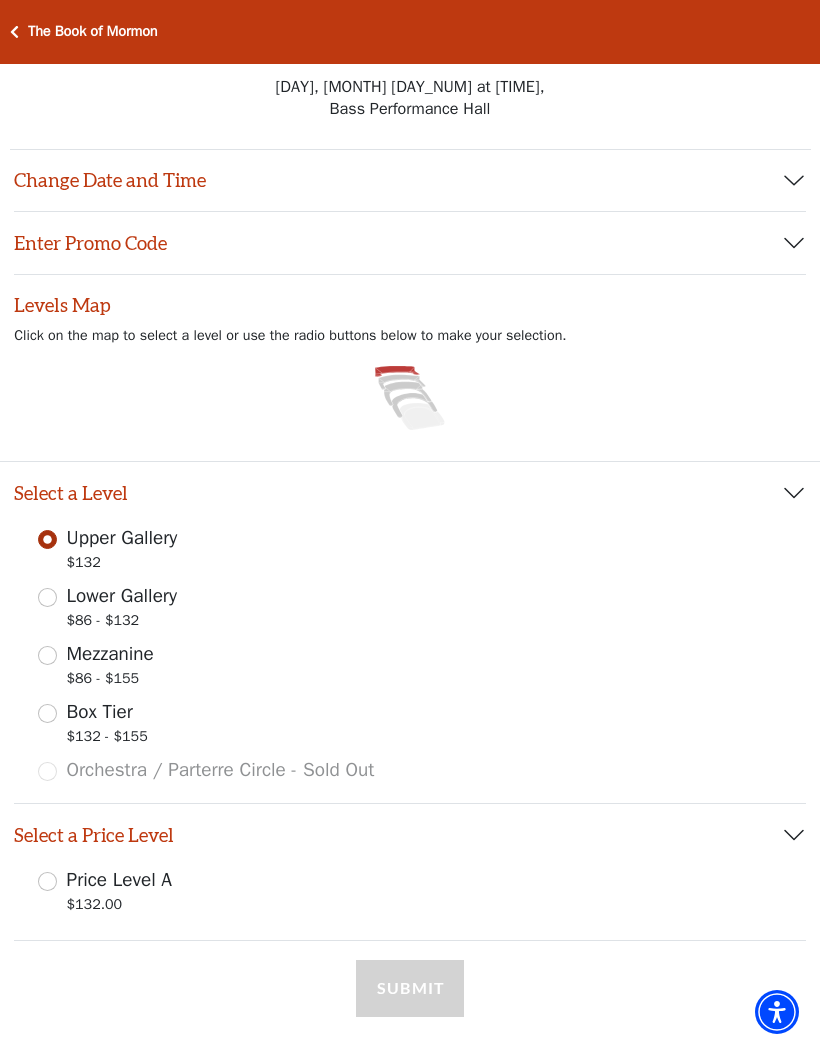 click on "Select a Level" at bounding box center (410, 493) 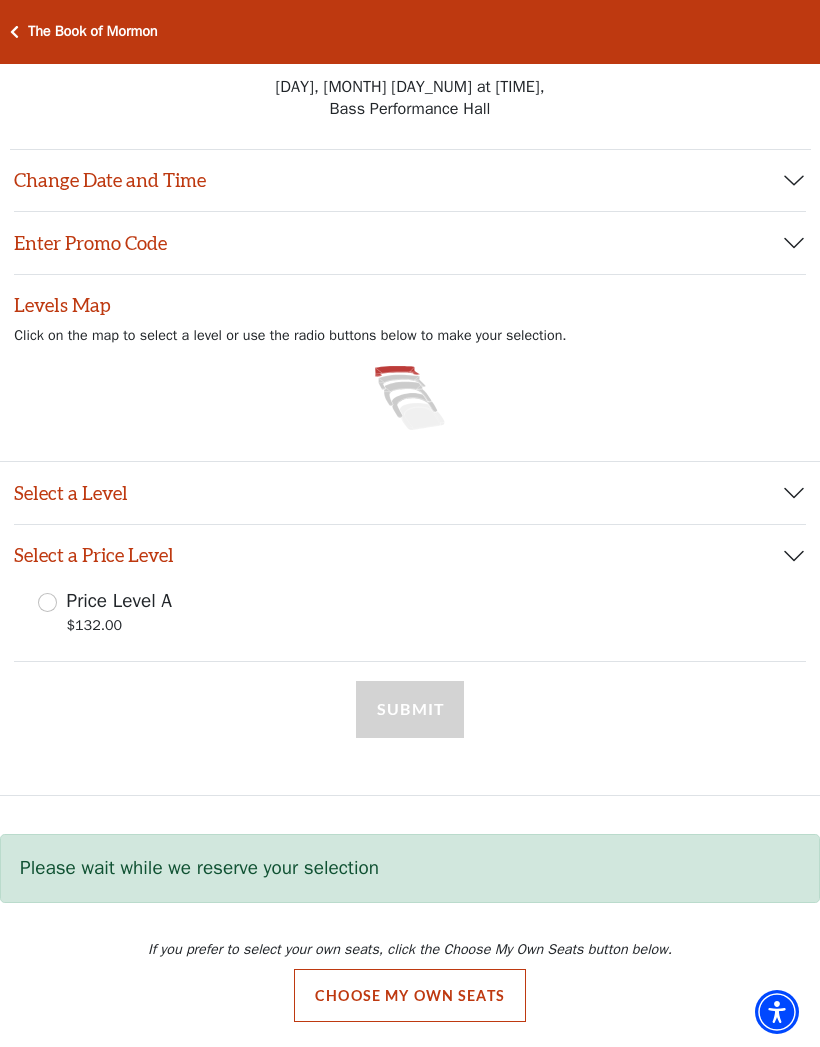 click on "Select a Level" at bounding box center (410, 493) 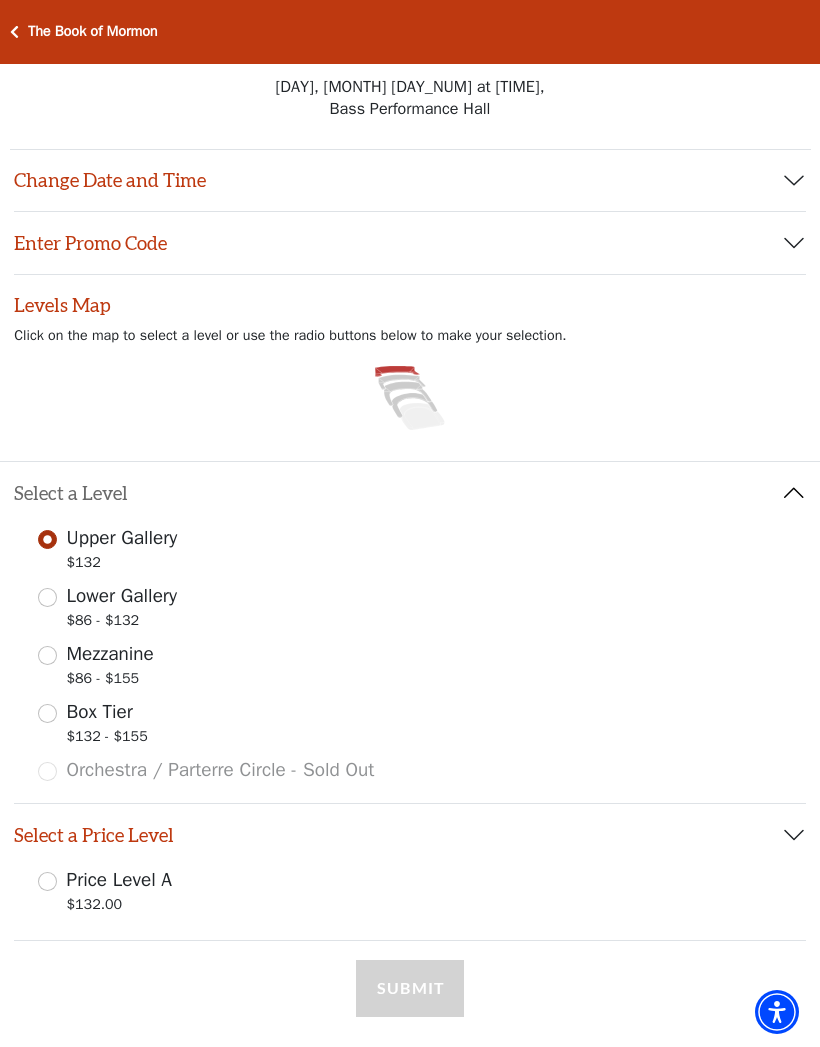 click on "Select a Price Level" at bounding box center [410, 835] 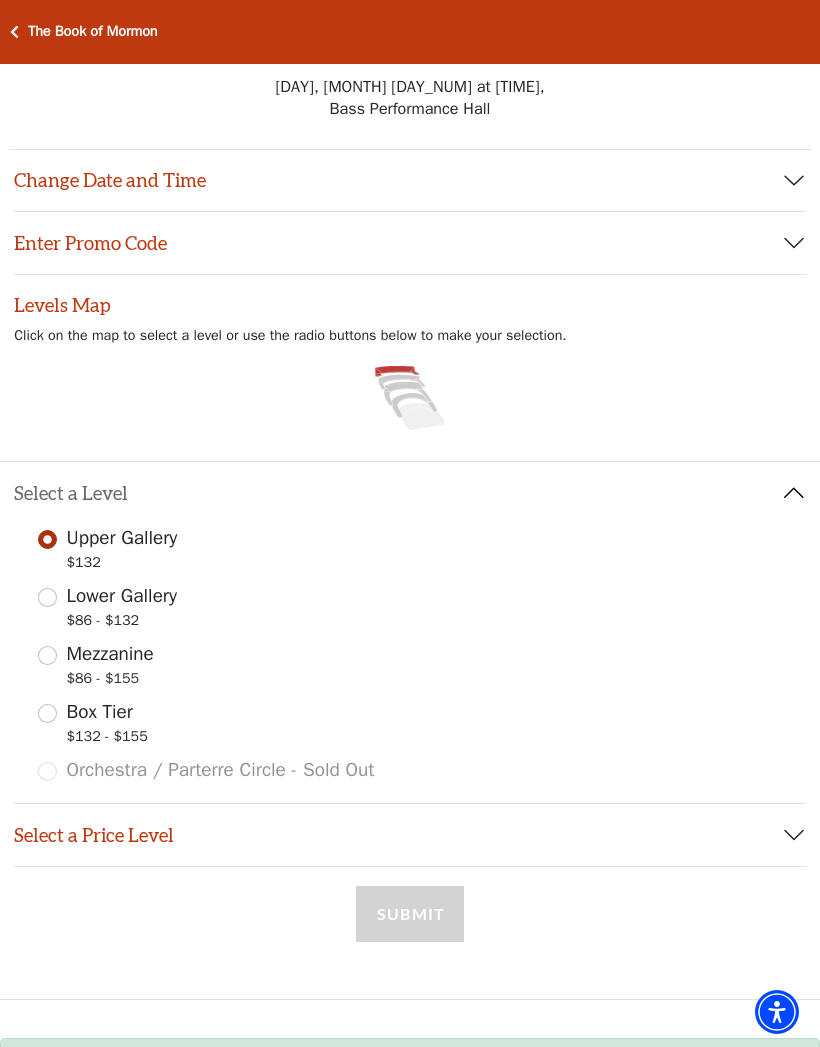click on "Select a Price Level" at bounding box center (410, 835) 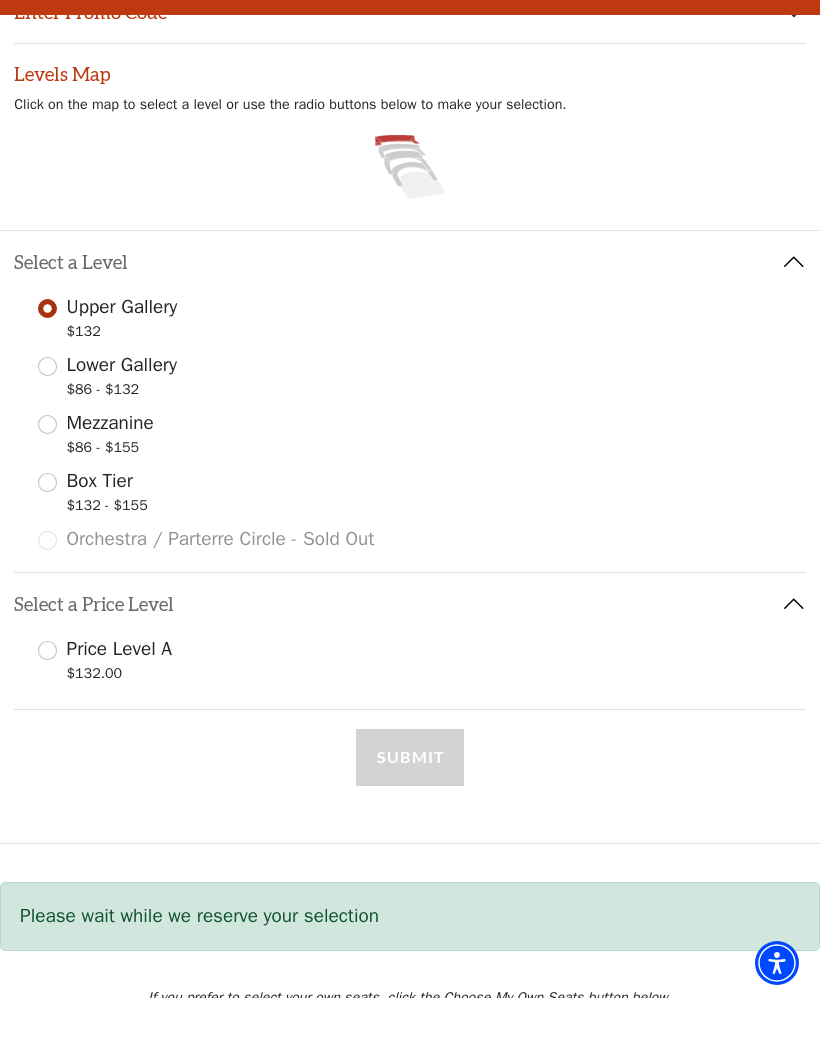 scroll, scrollTop: 181, scrollLeft: 0, axis: vertical 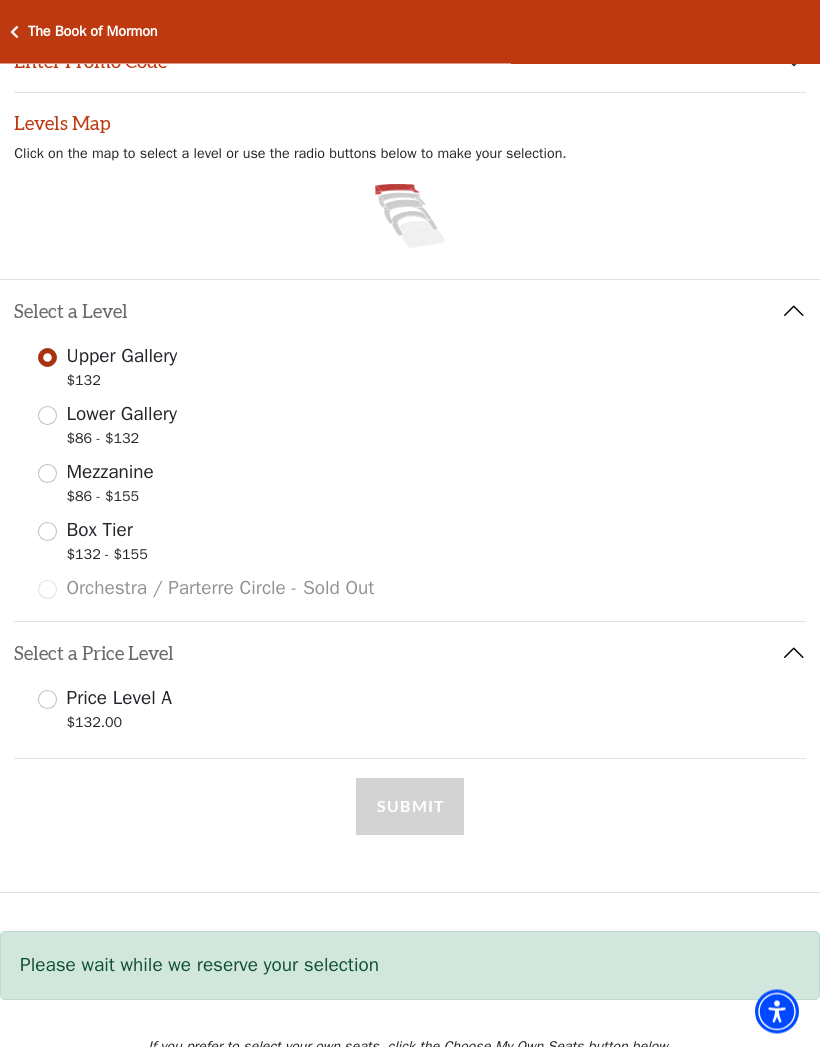 click on "Choose My Own Seats" at bounding box center [410, 1094] 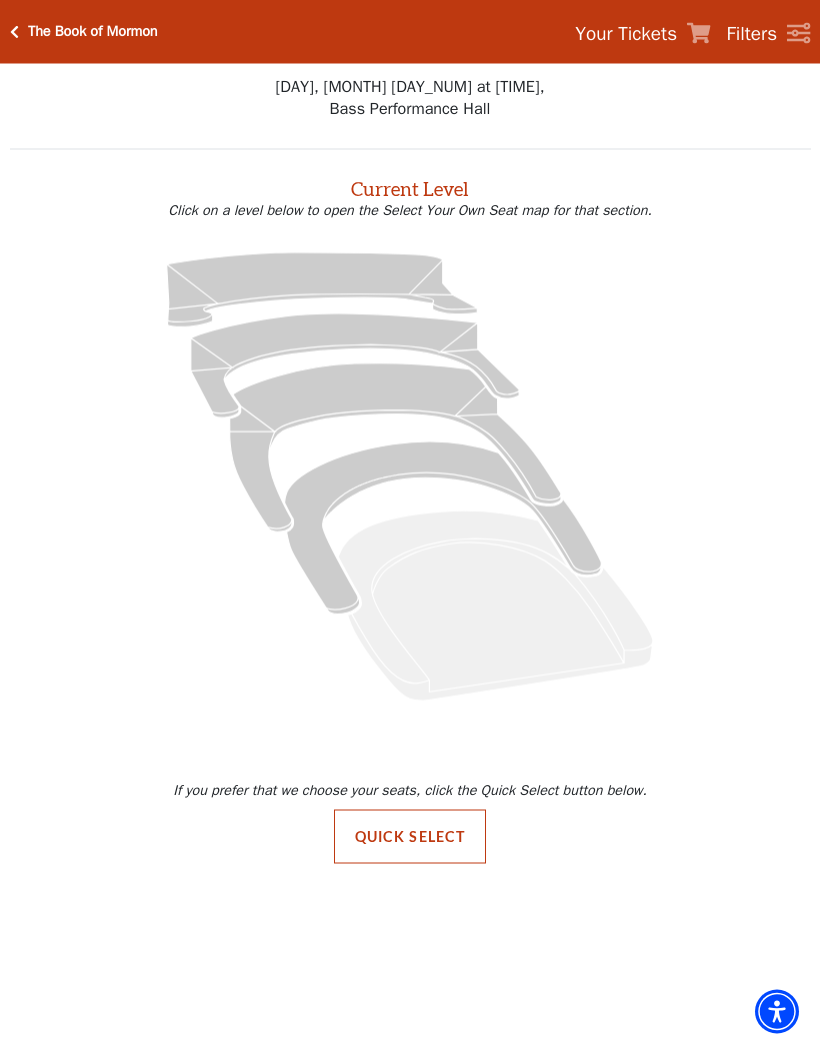 scroll, scrollTop: 0, scrollLeft: 0, axis: both 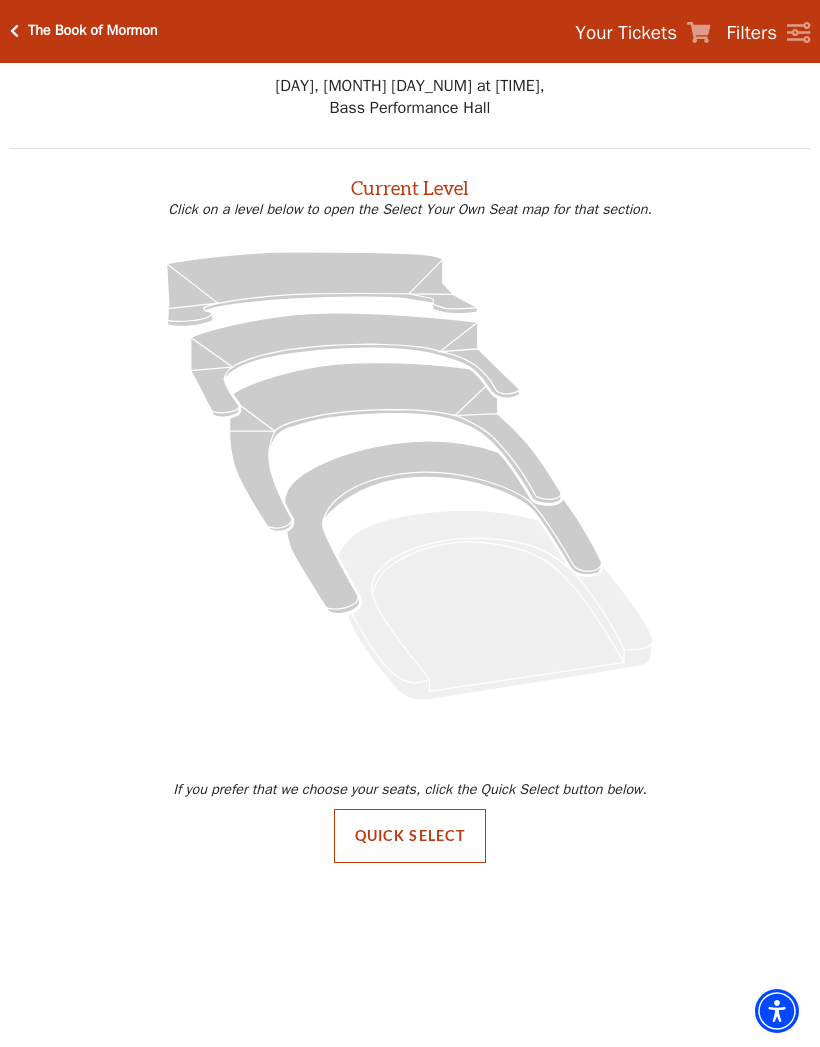 click 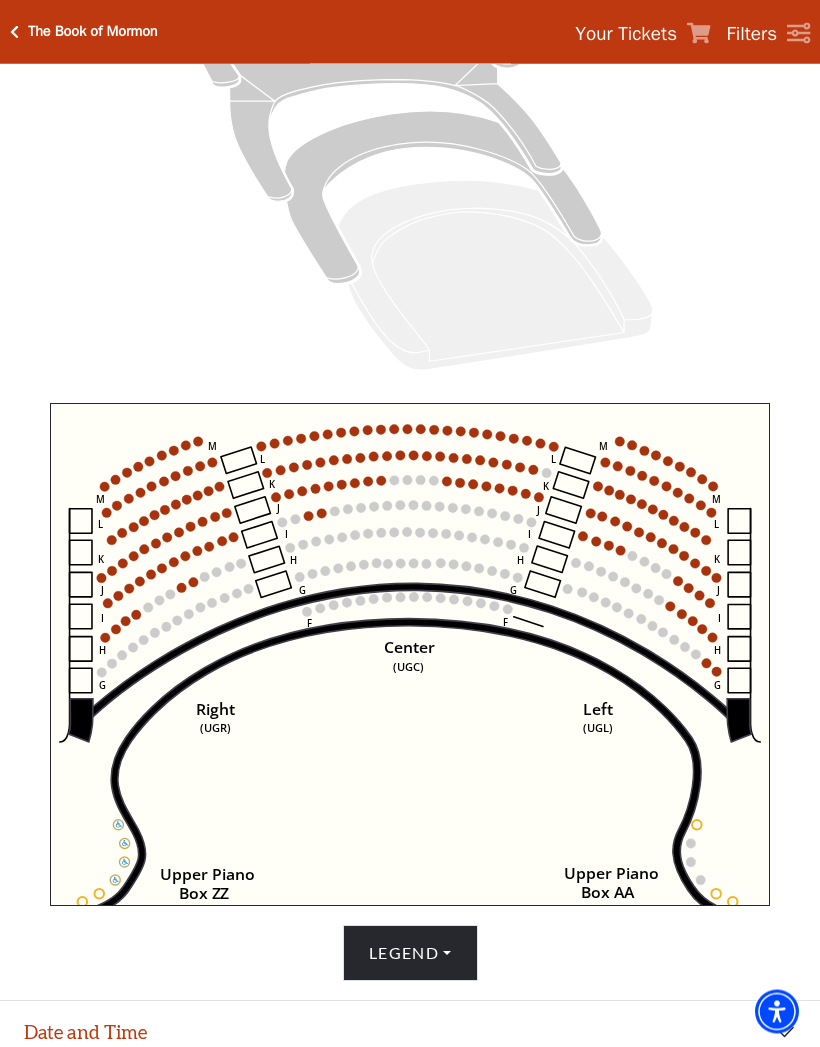 scroll, scrollTop: 364, scrollLeft: 0, axis: vertical 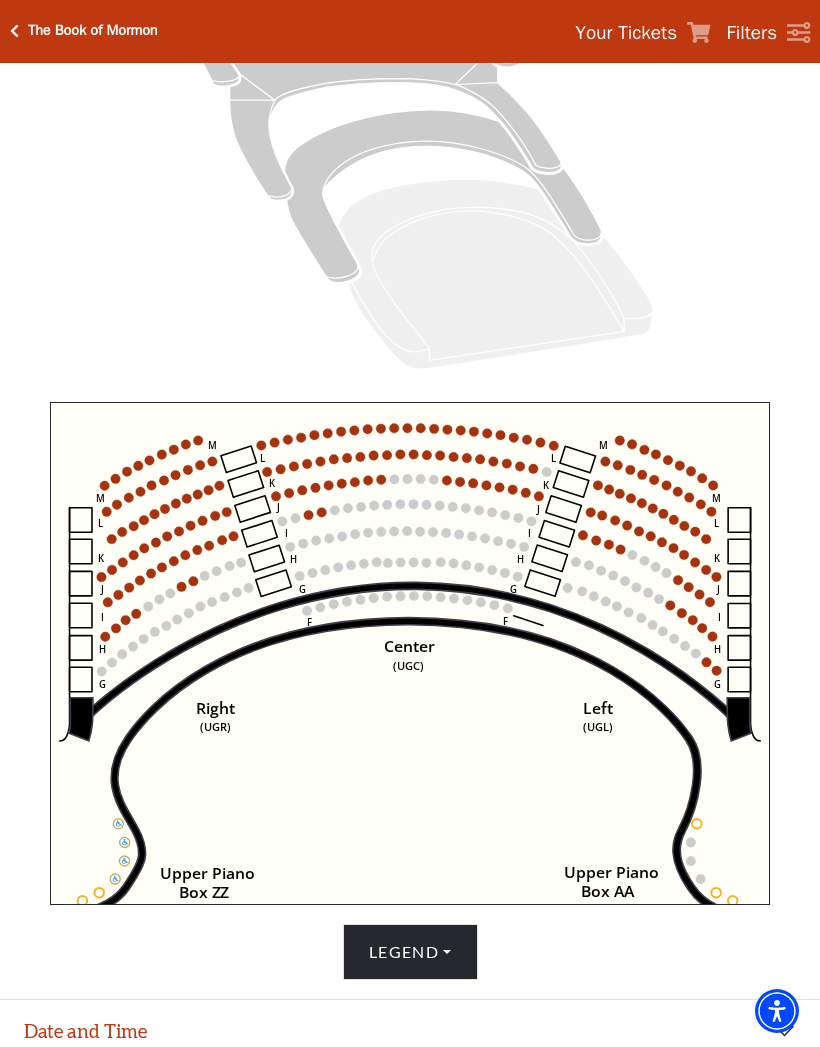 click on "The Book of Mormon" at bounding box center [93, 31] 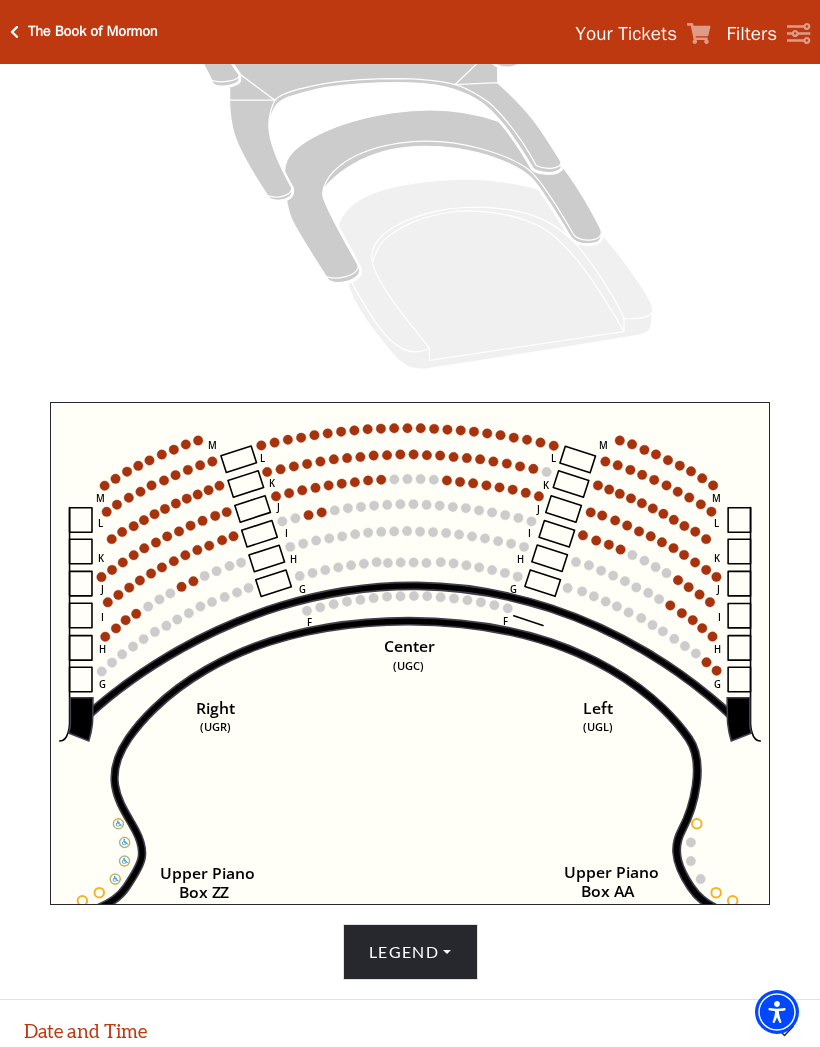 click at bounding box center [14, 32] 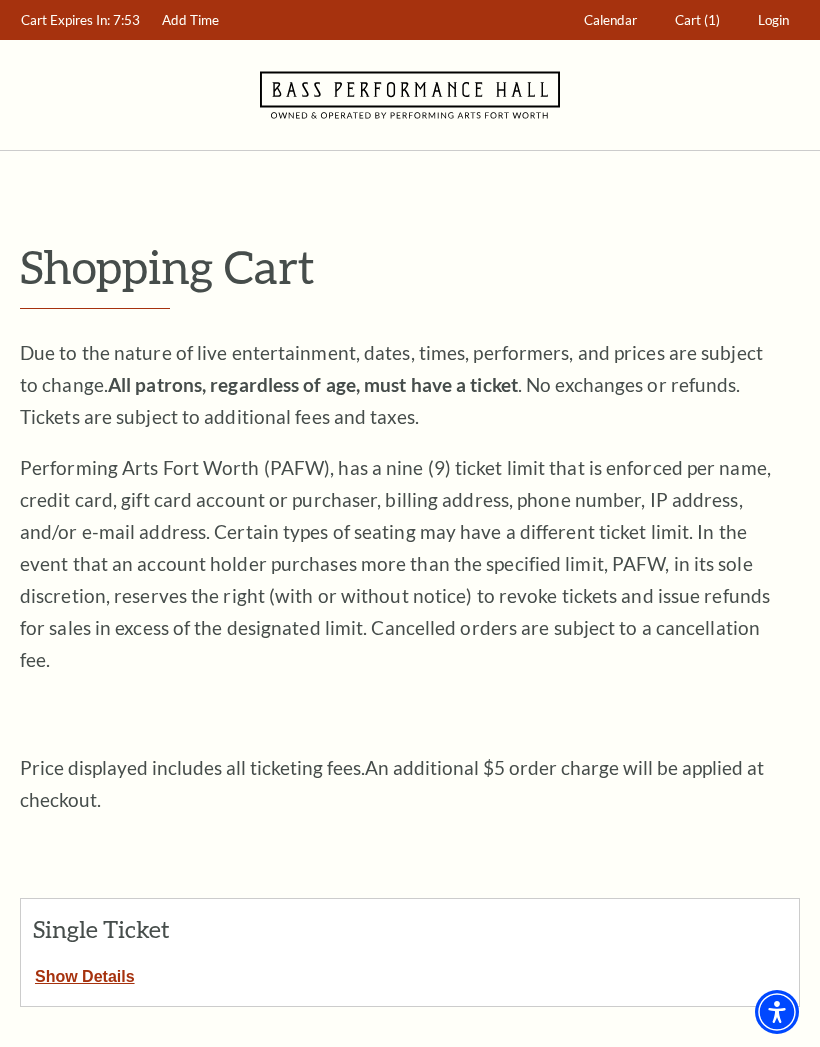 scroll, scrollTop: 0, scrollLeft: 0, axis: both 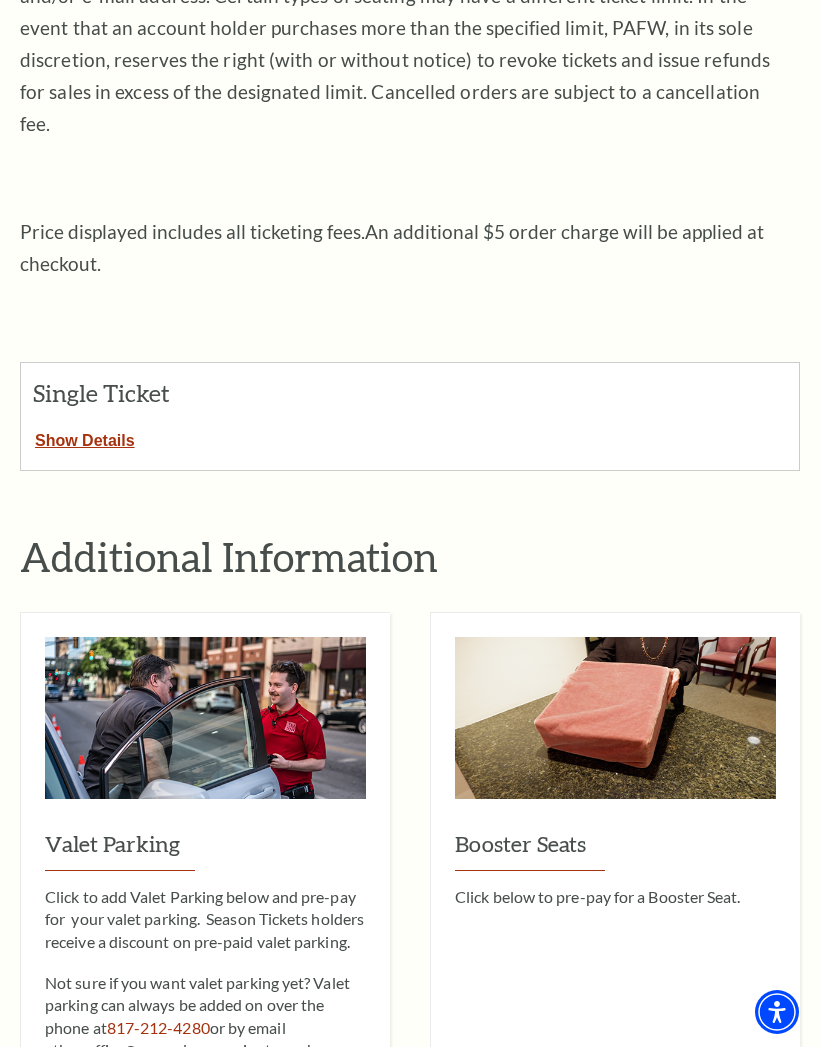 click on "Show Details" at bounding box center [85, 437] 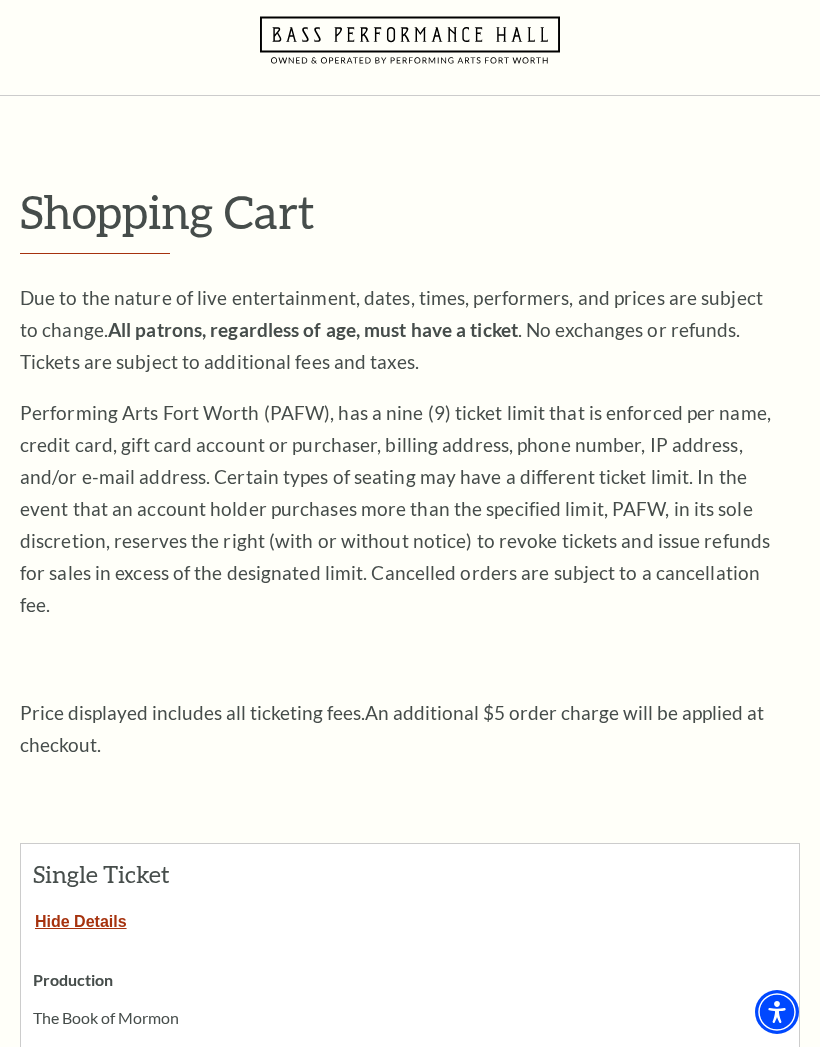 scroll, scrollTop: 0, scrollLeft: 0, axis: both 